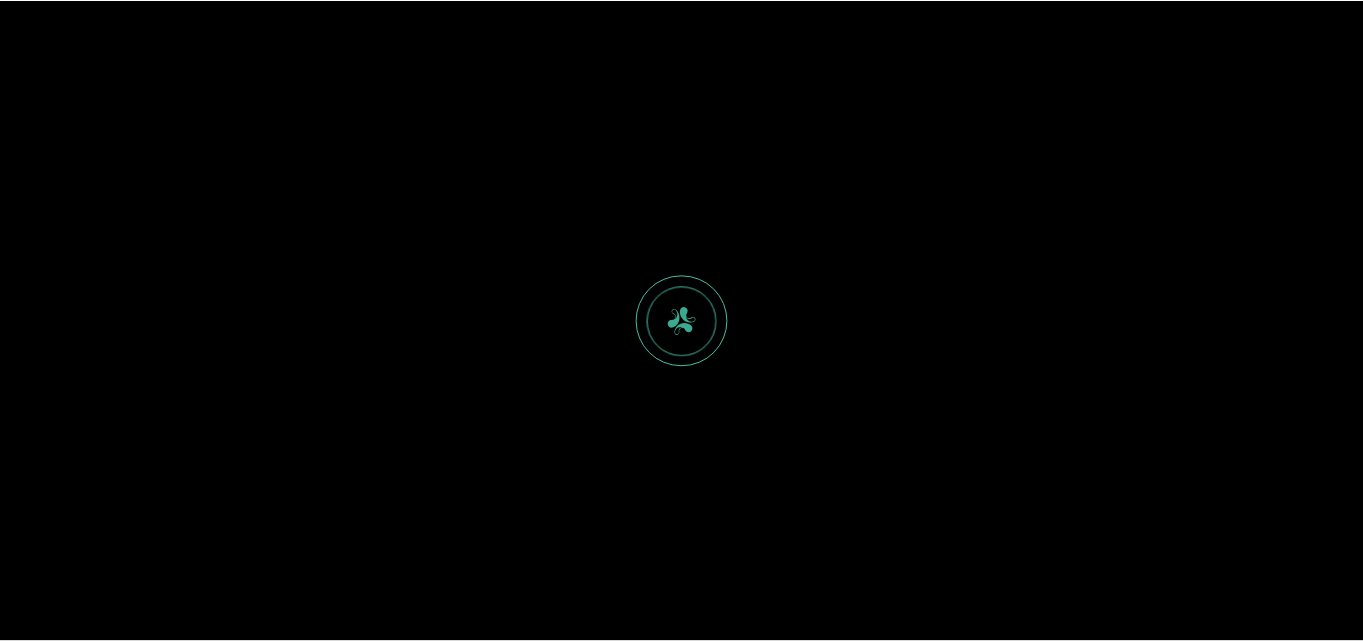 scroll, scrollTop: 0, scrollLeft: 0, axis: both 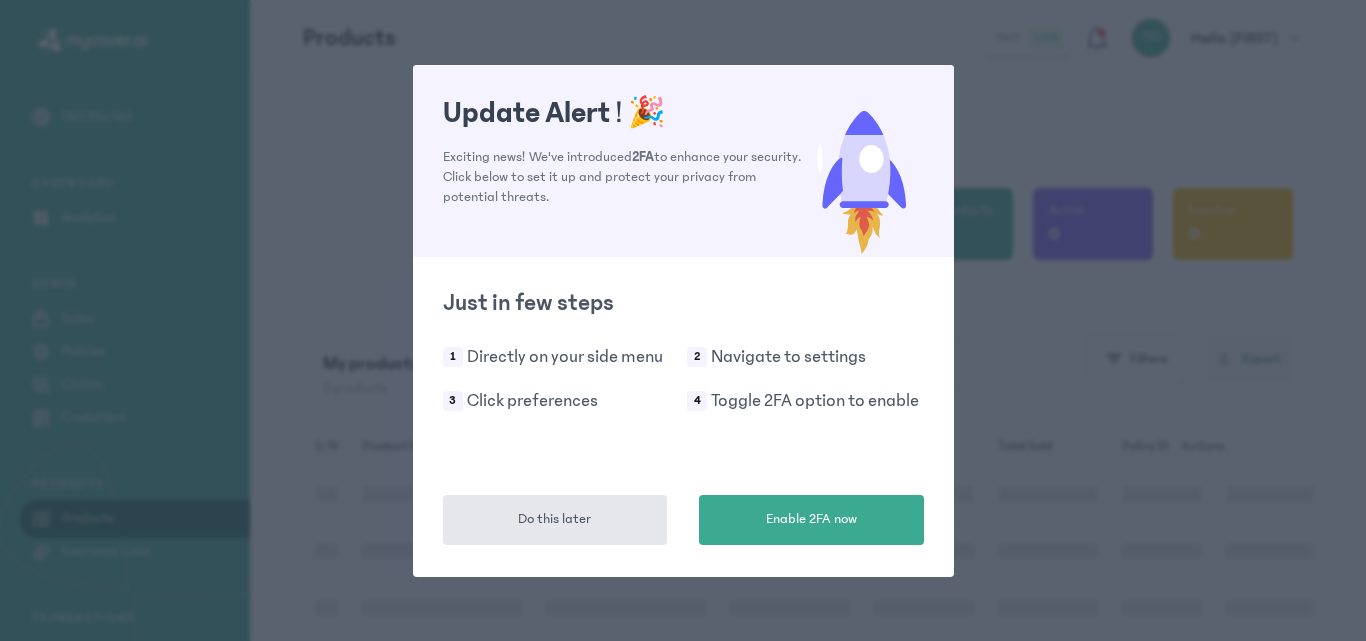 click on "Update Alert !  🎉  Exciting news! We've introduced  2FA  to enhance your security. Click below to set it up and protect your privacy from potential threats.
Just in few steps 1 Directly on your side menu 2 Navigate to settings 3 Click preferences 4 Toggle 2FA option to enable  Do this later   Enable 2FA now" 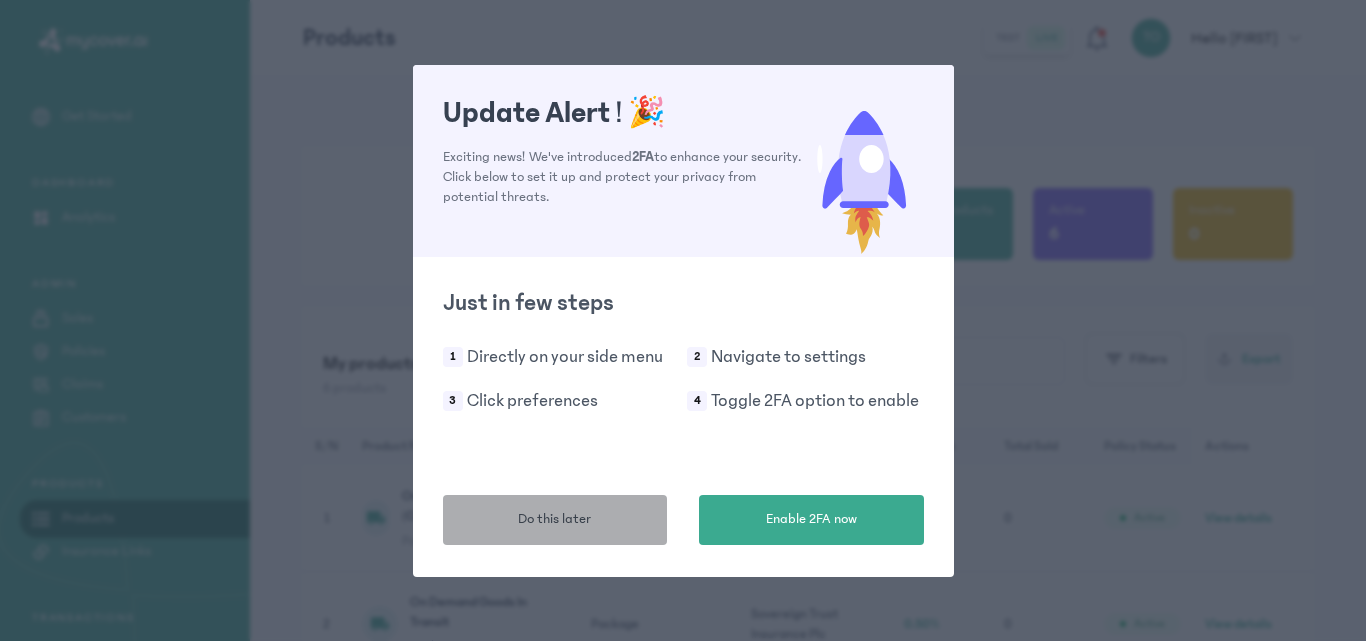 click on "Do this later" at bounding box center (555, 520) 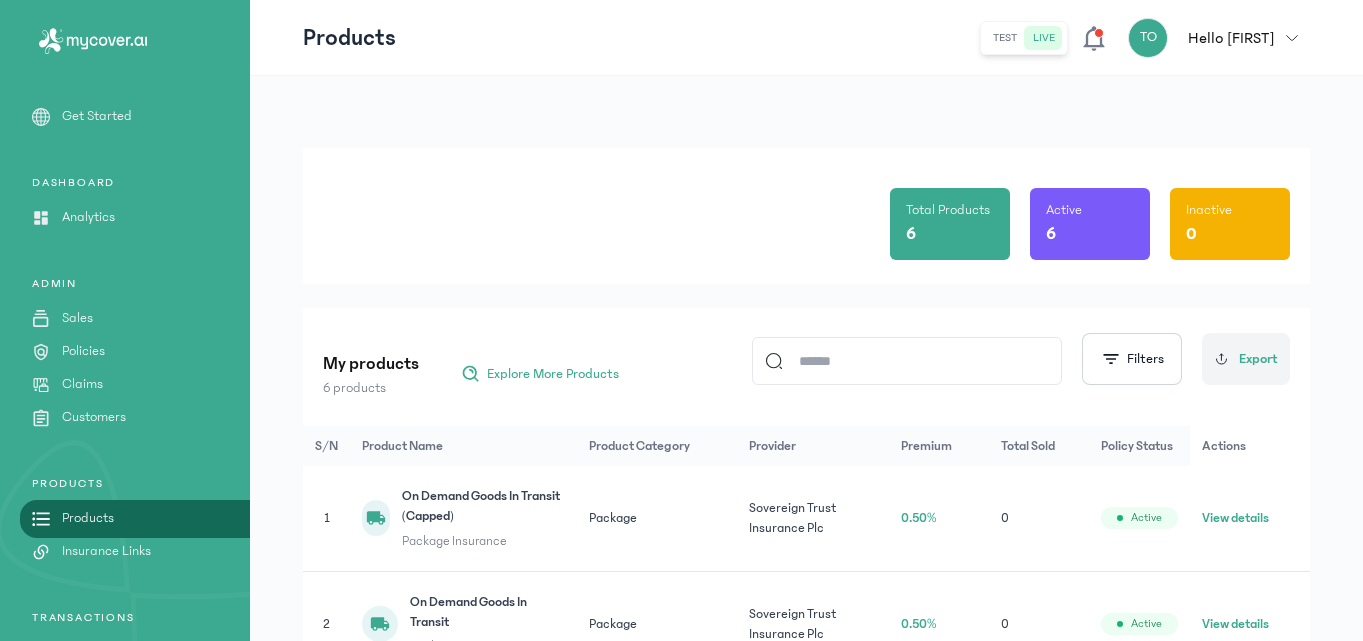 scroll, scrollTop: 494, scrollLeft: 0, axis: vertical 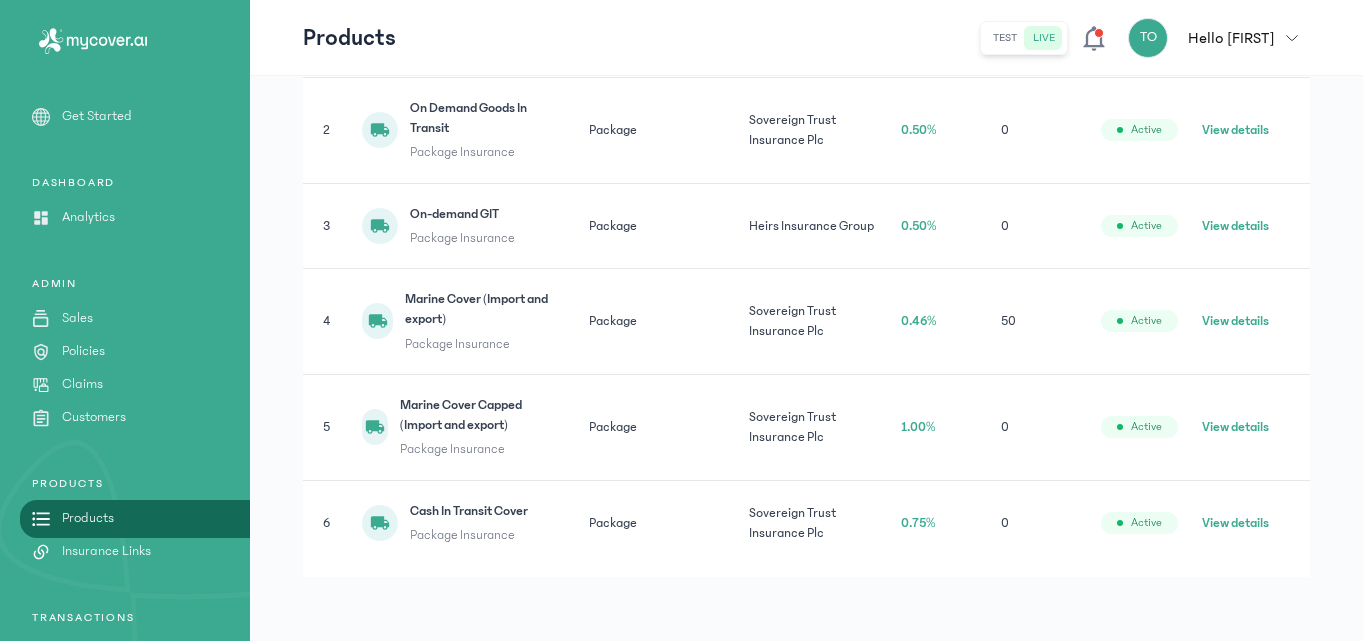 click on "View details" 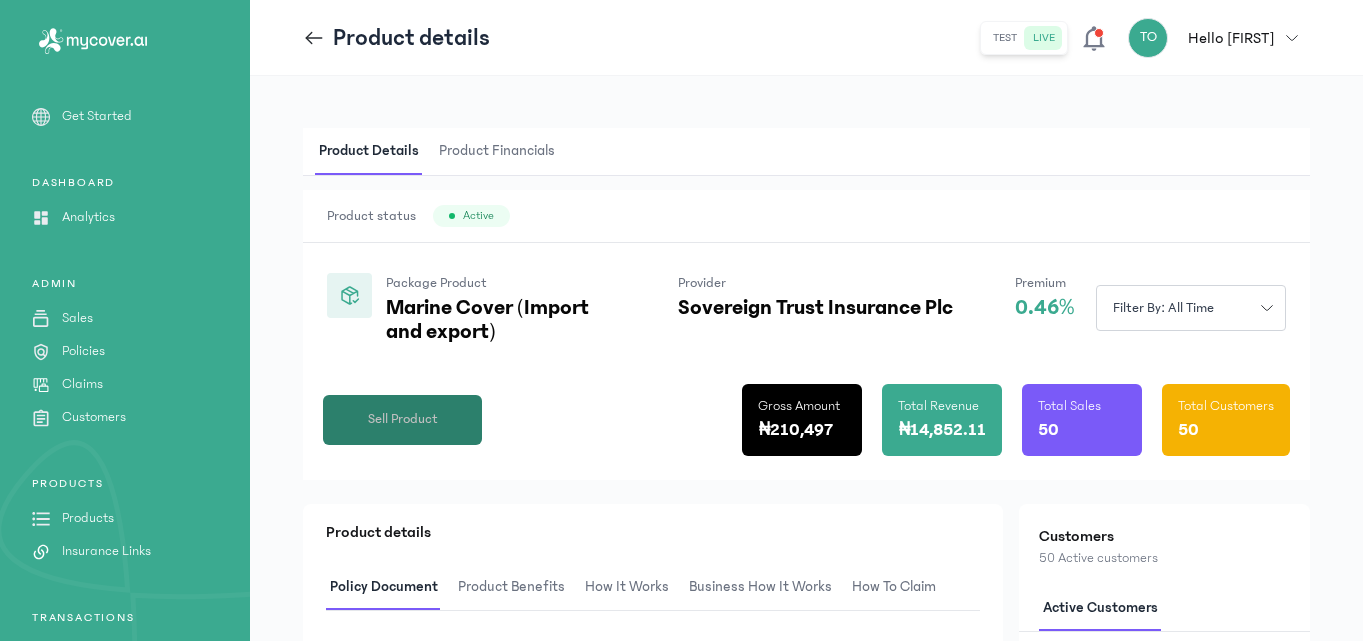 click on "Sell Product" 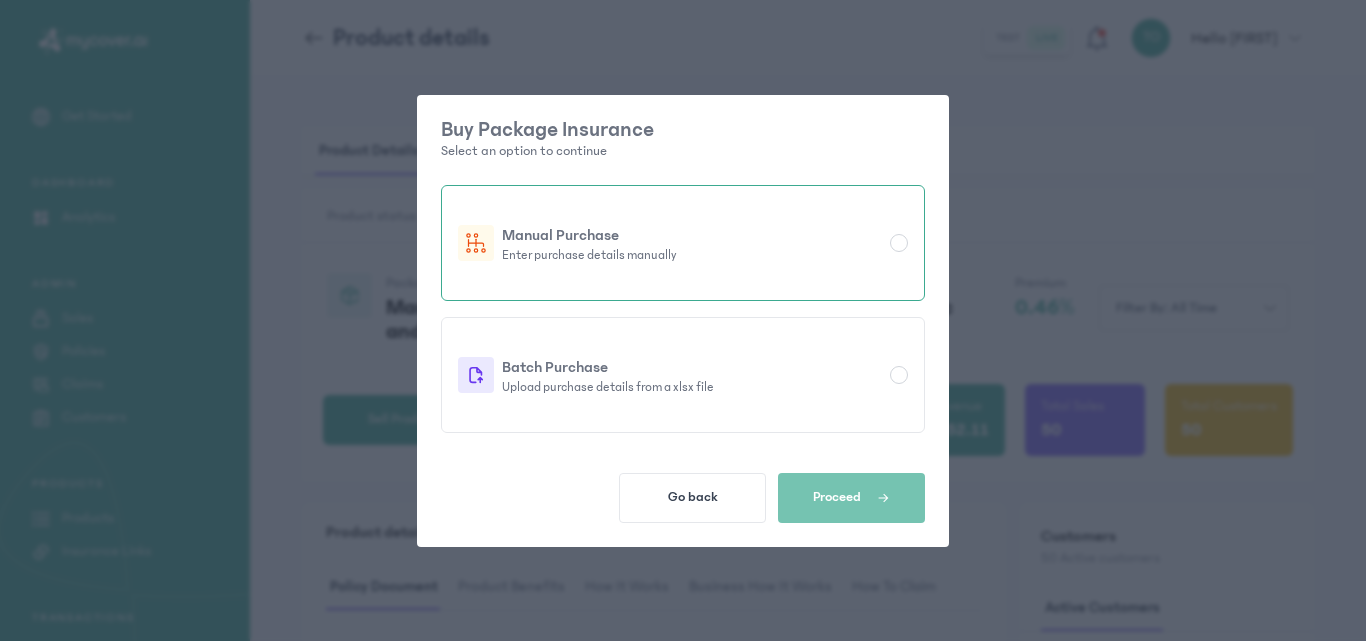 click on "Enter purchase details manually" at bounding box center [692, 255] 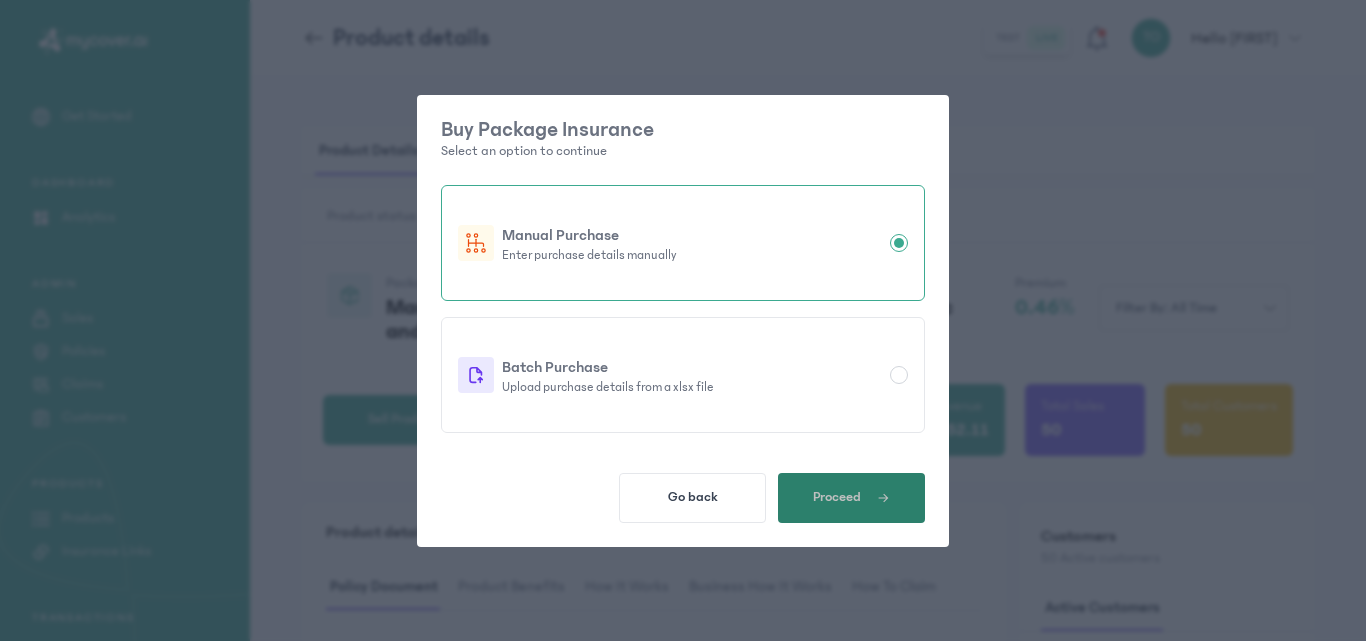 click on "Proceed" 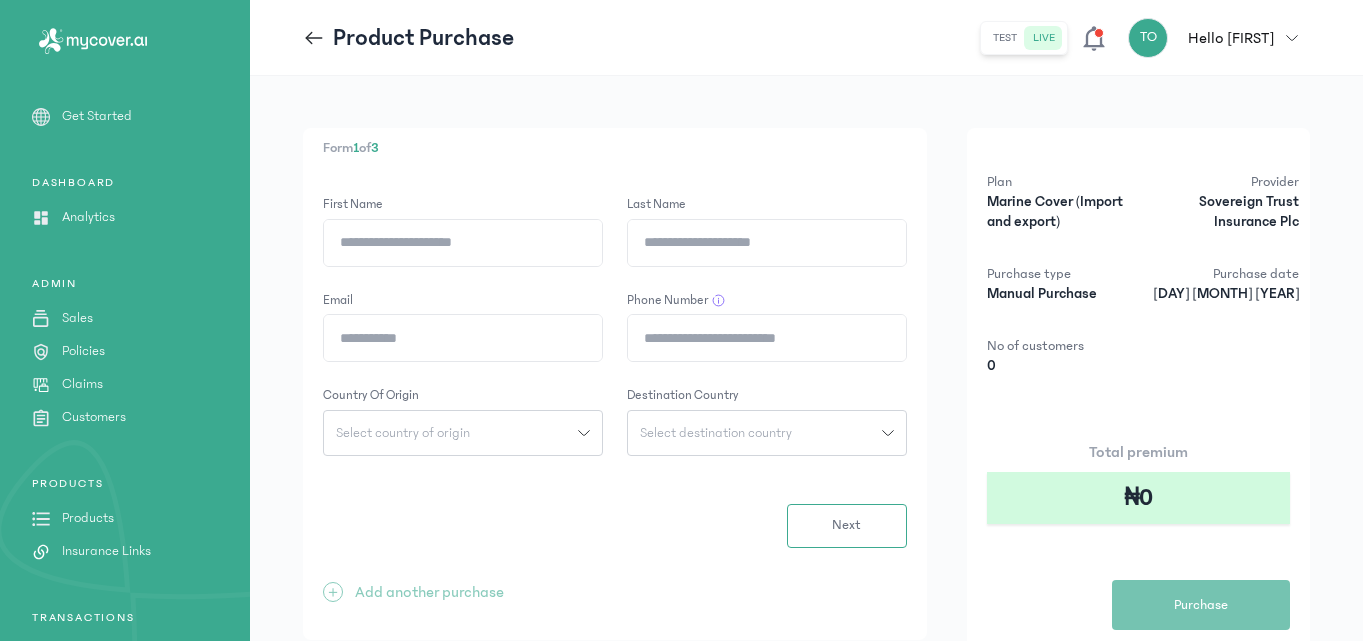 click on "First Name" 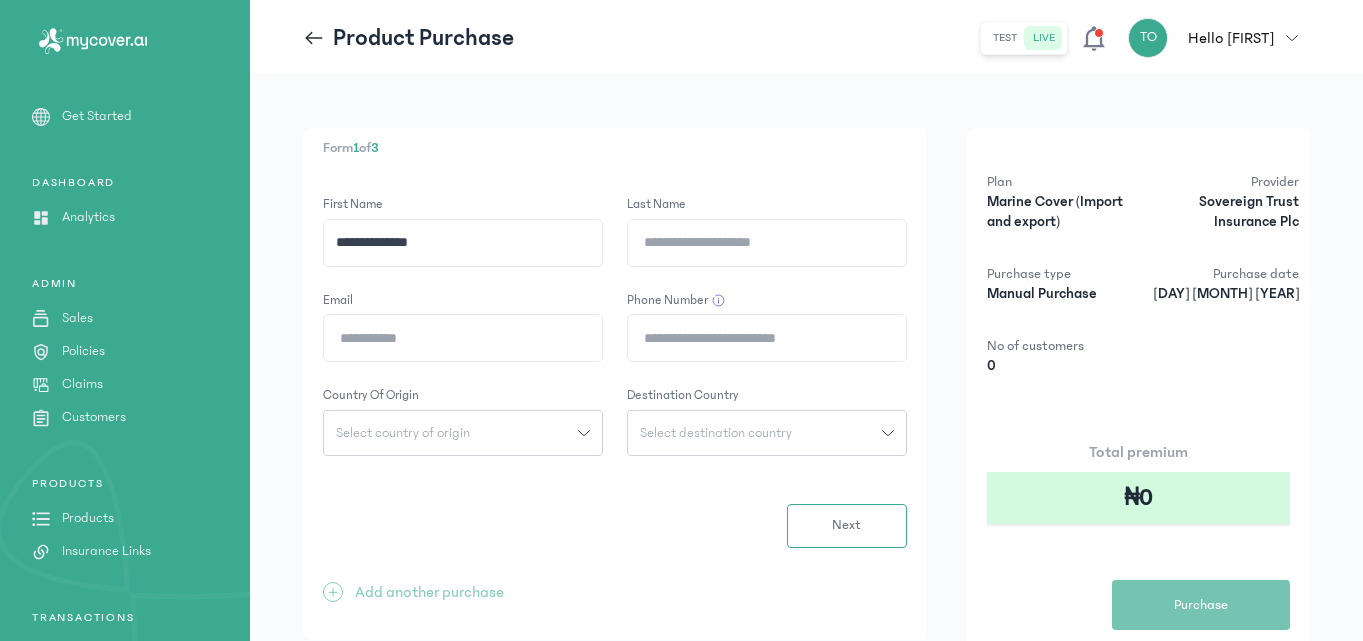 drag, startPoint x: 455, startPoint y: 229, endPoint x: 391, endPoint y: 239, distance: 64.77654 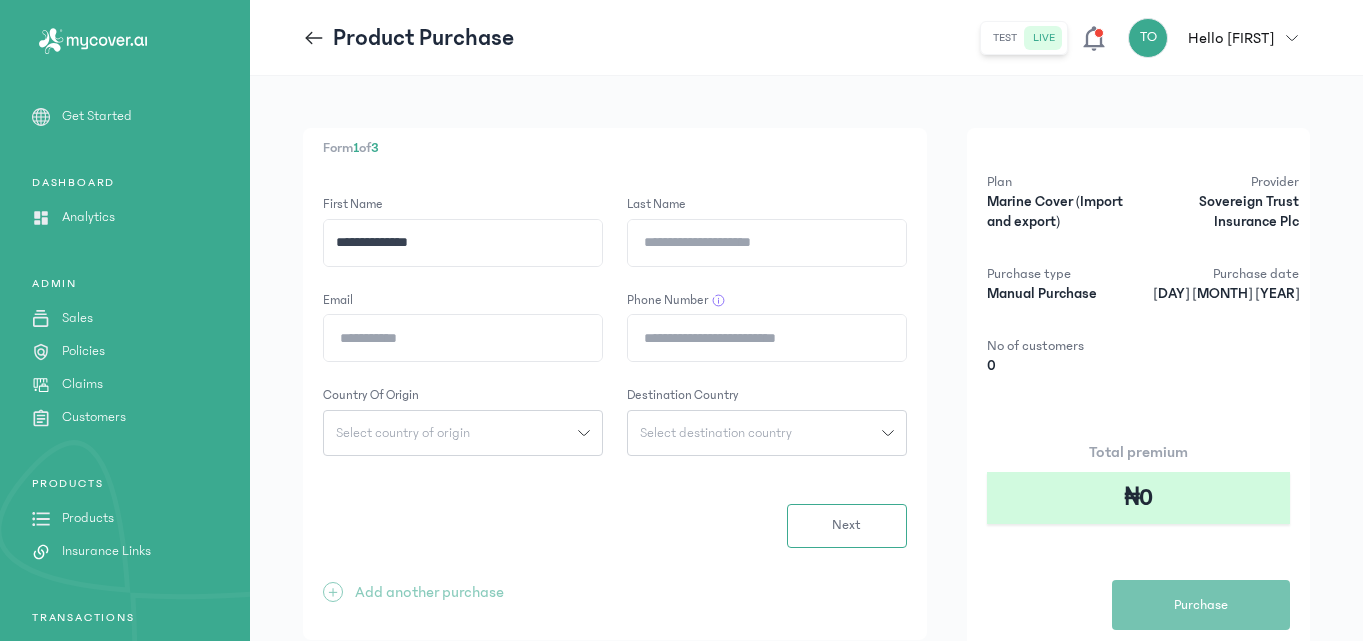 click on "**********" 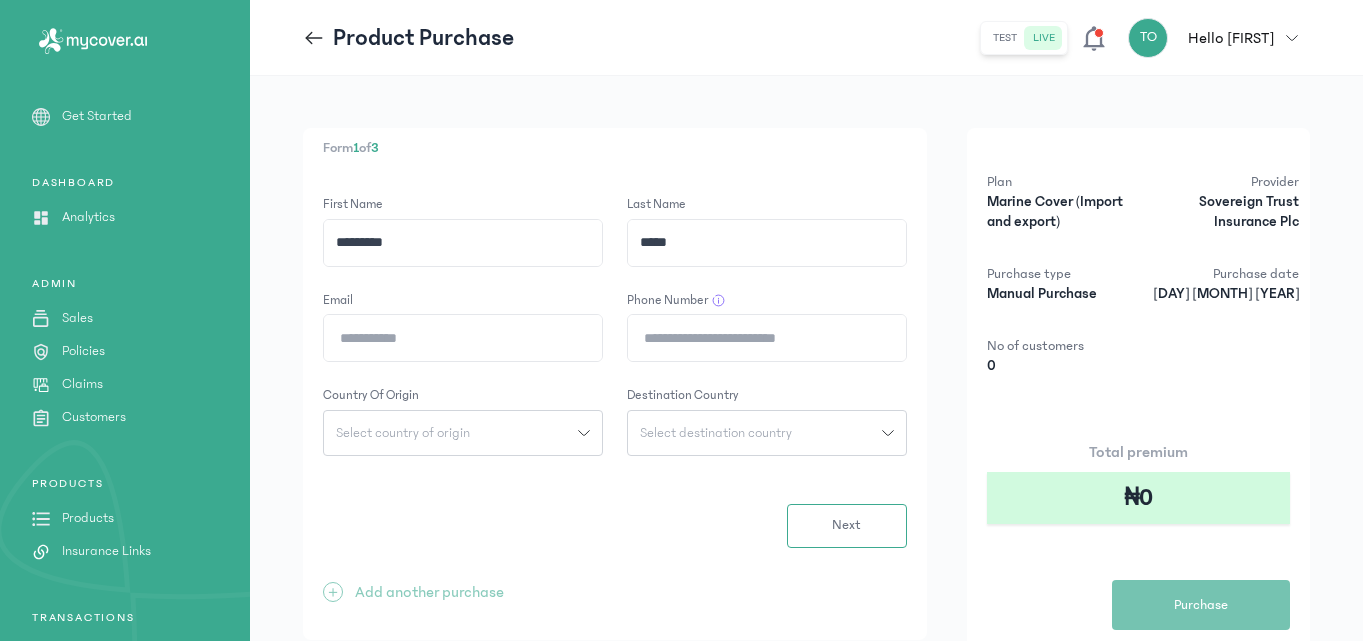 type on "*****" 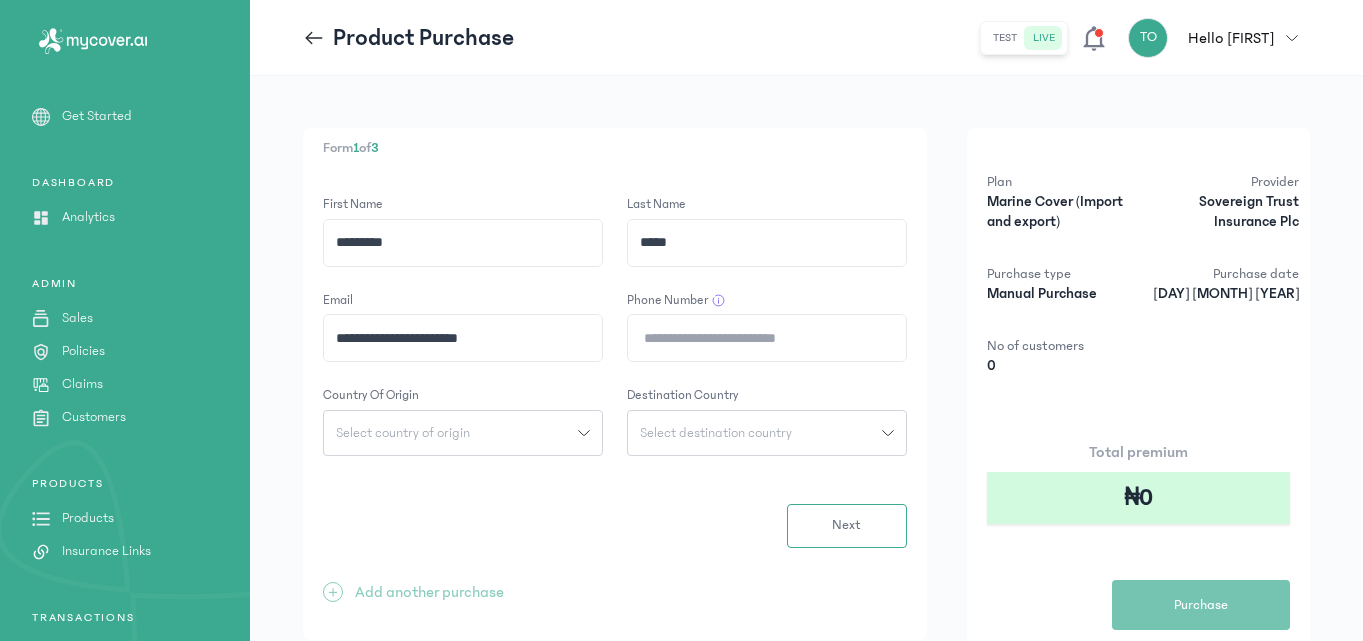 type on "**********" 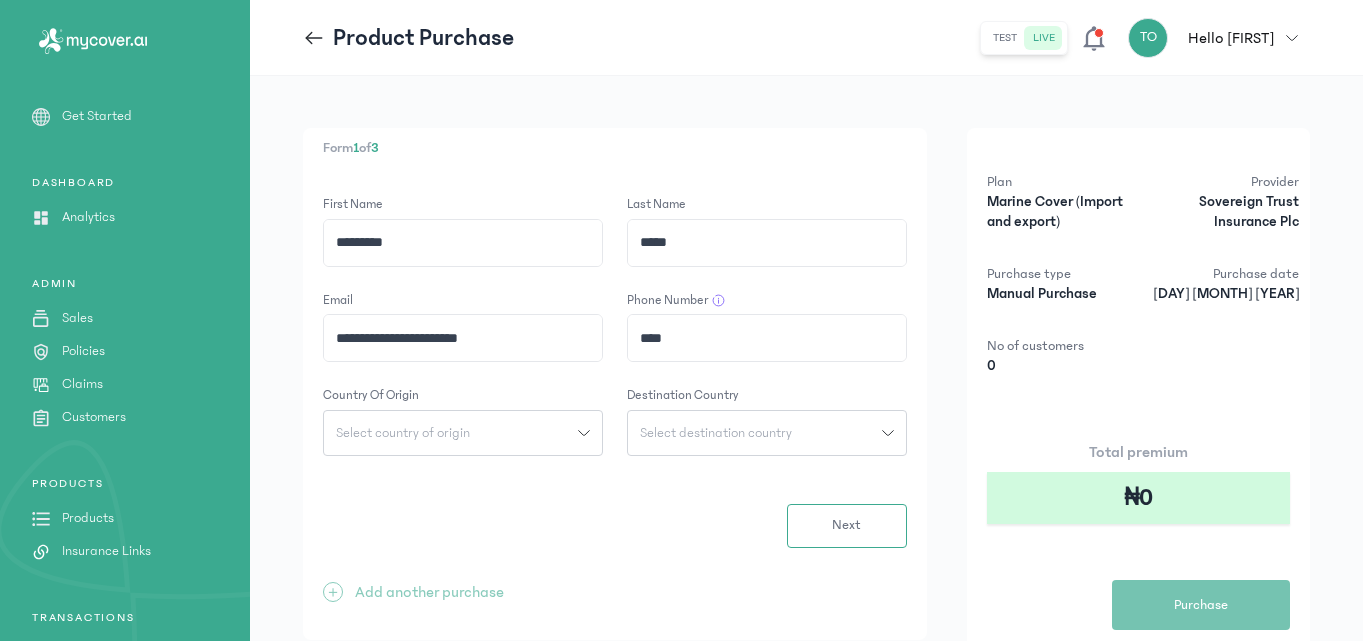 type on "**********" 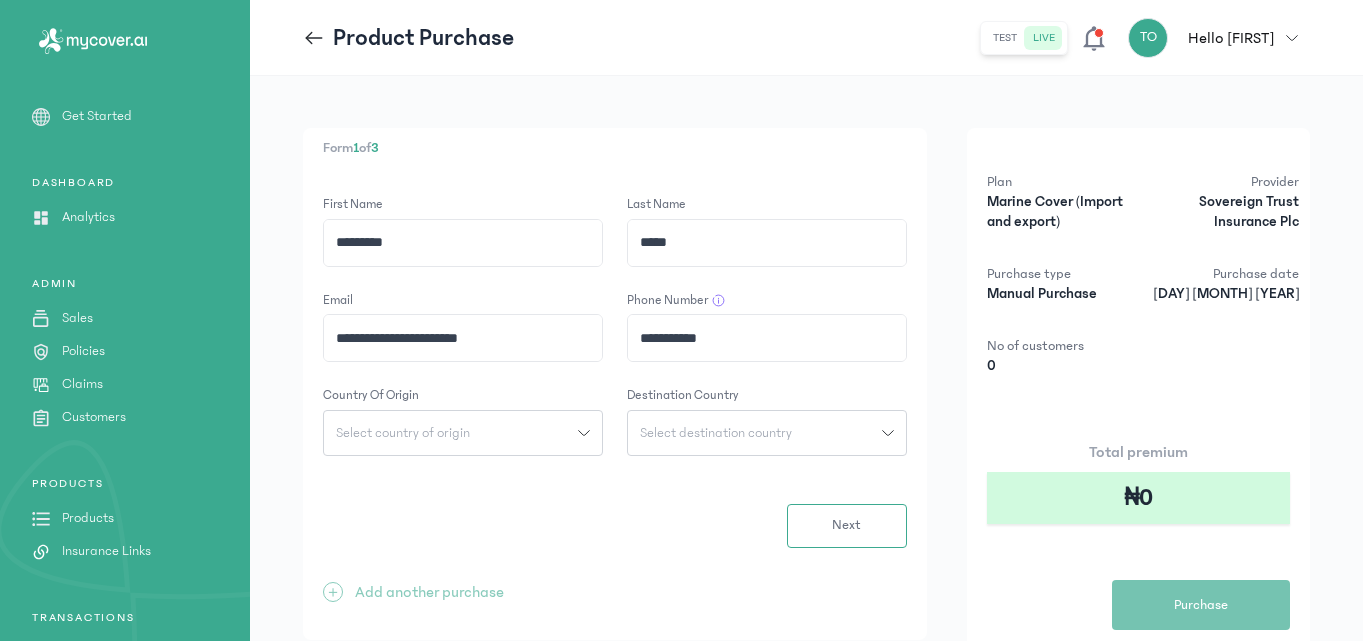 click on "Select country of origin" 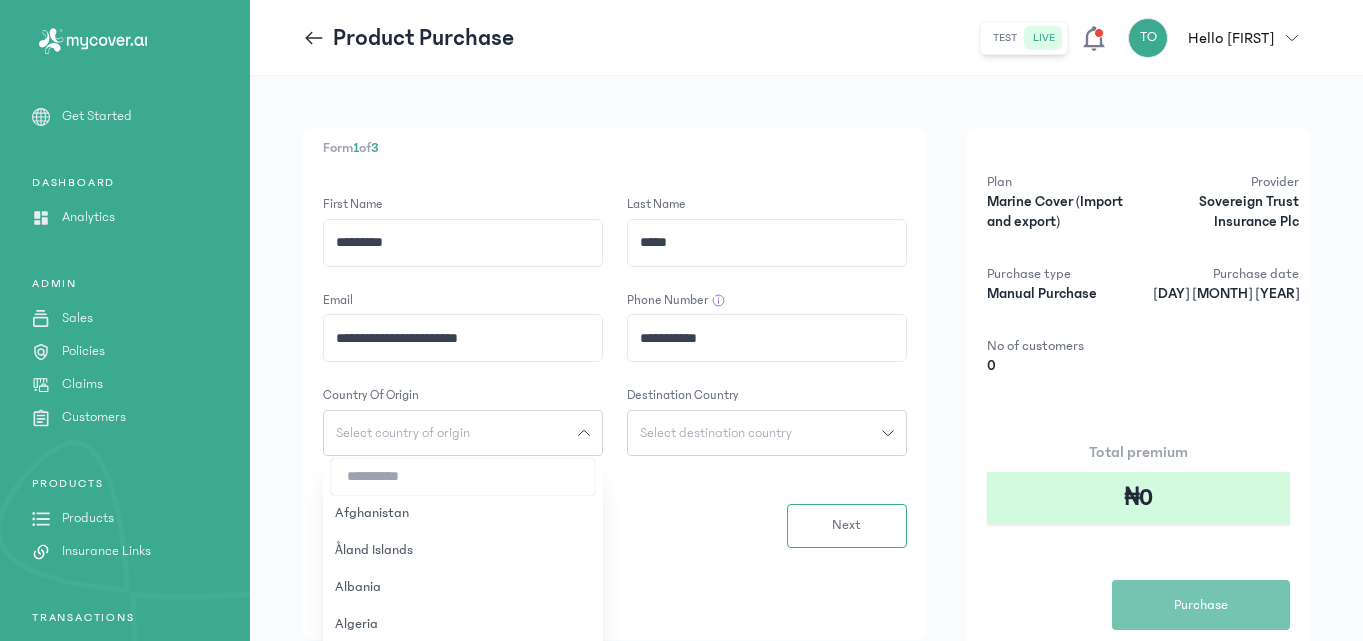 click on "Select country of origin" 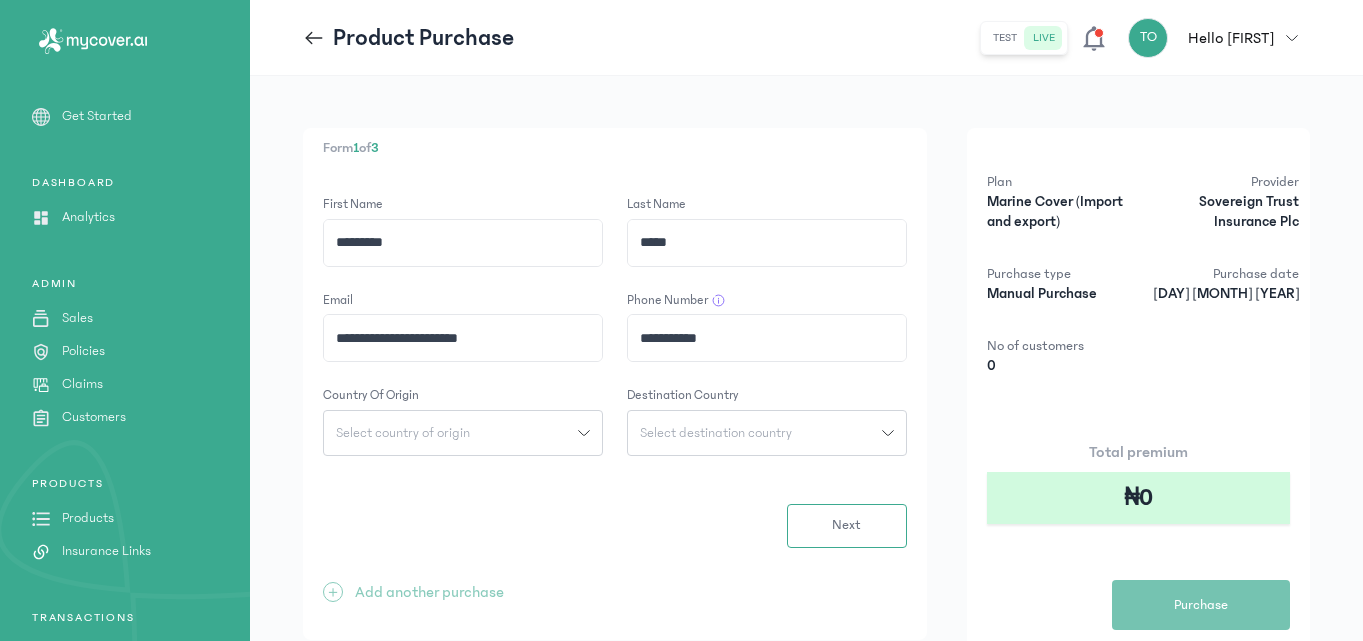 click on "Select country of origin" 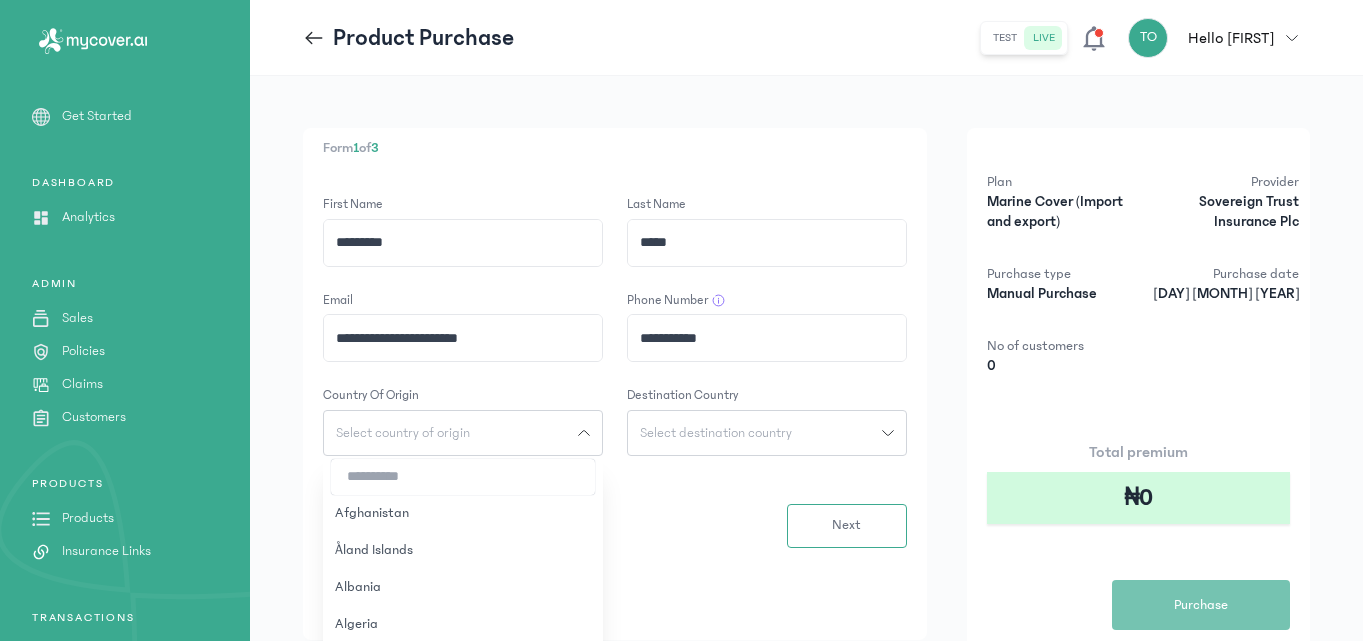 click at bounding box center [463, 477] 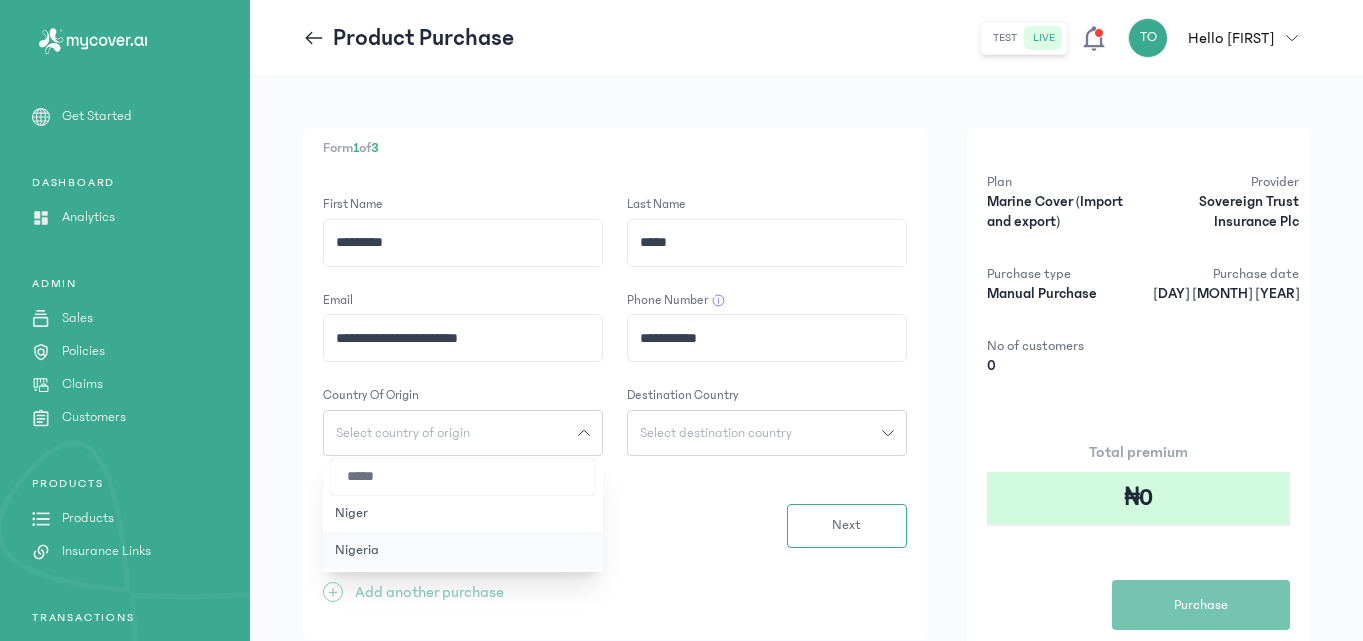 type on "*****" 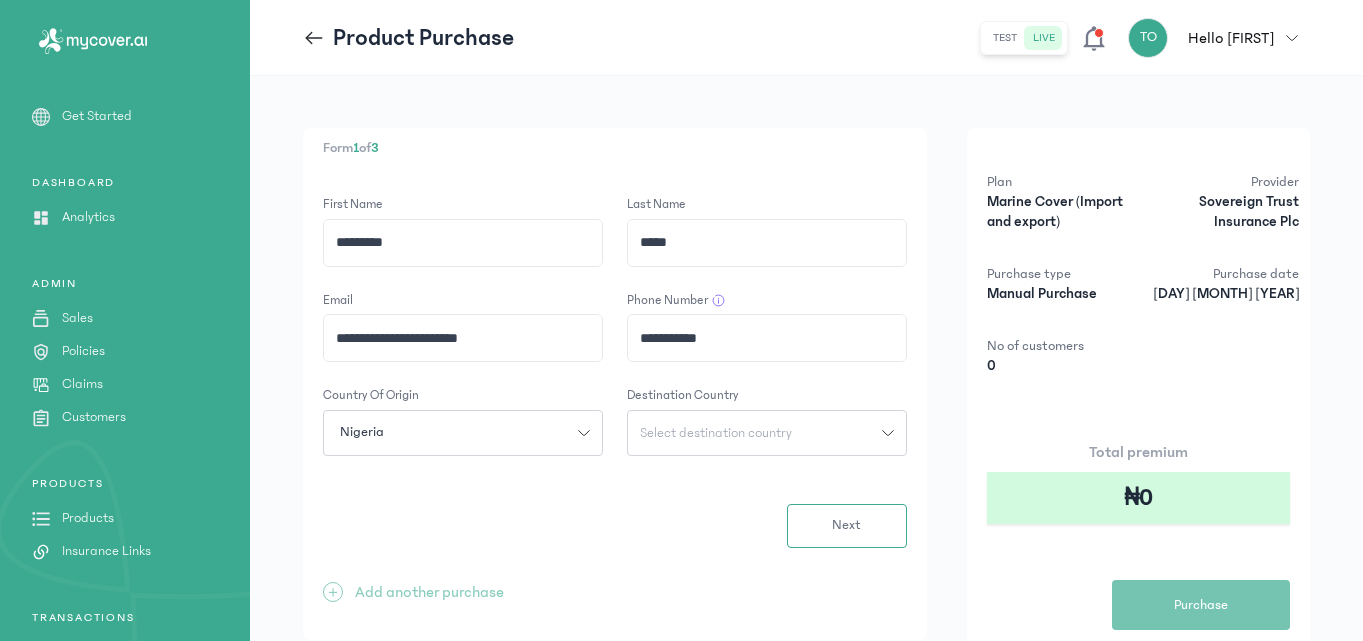 click on "Select destination country" at bounding box center (716, 433) 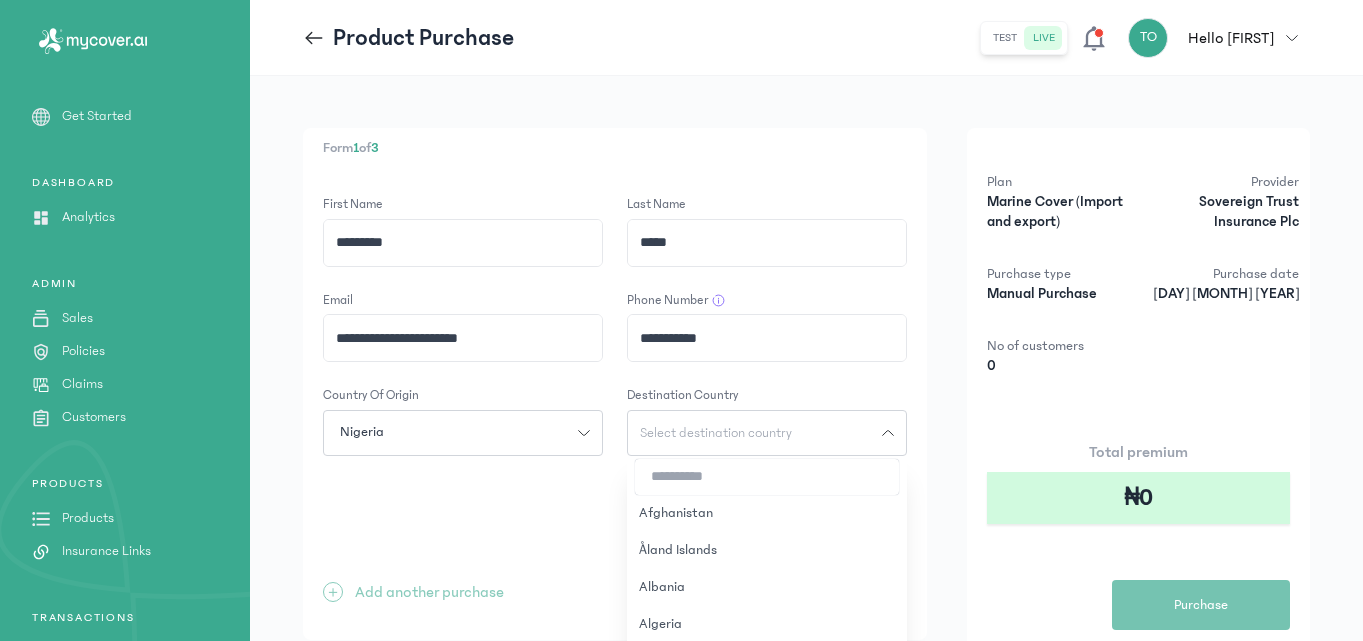 click at bounding box center [767, 477] 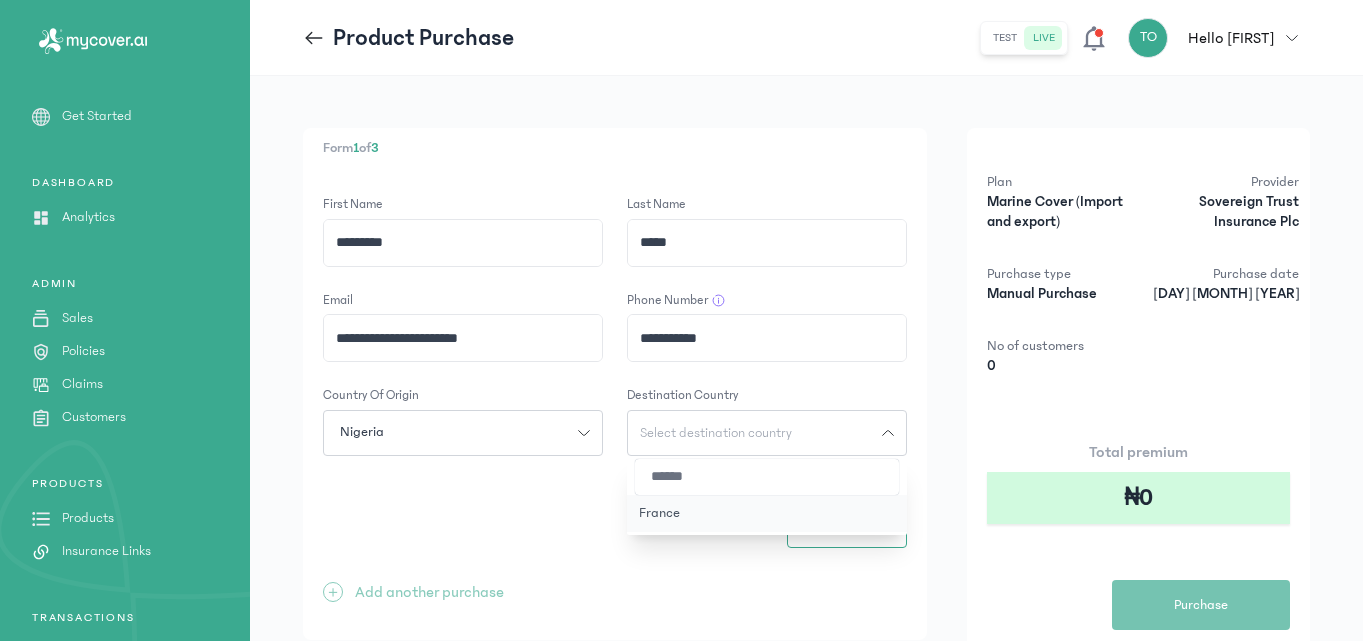type on "******" 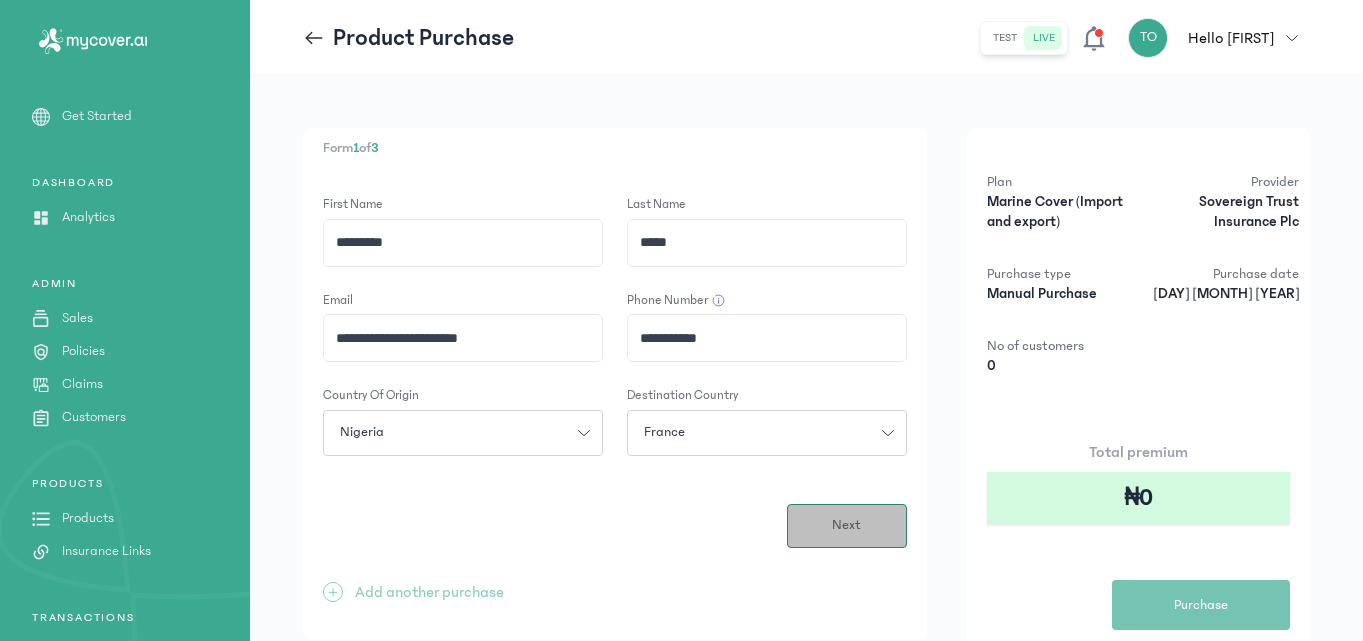 click on "Next" at bounding box center (847, 526) 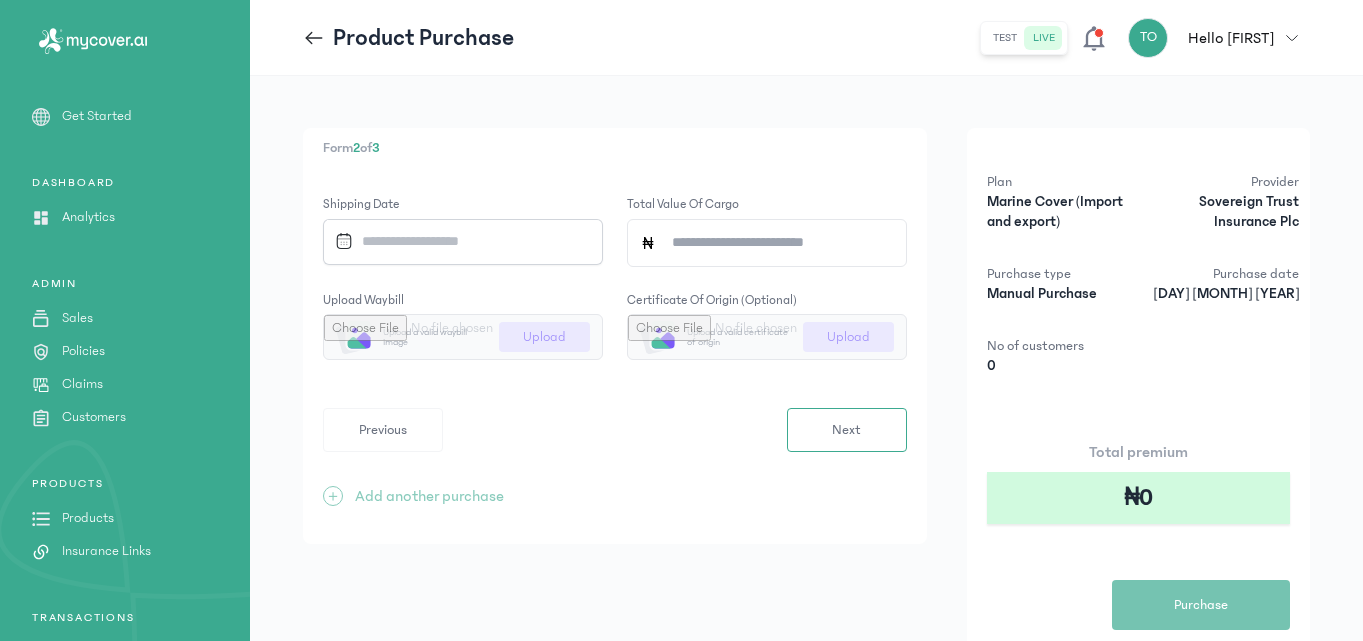click at bounding box center [456, 241] 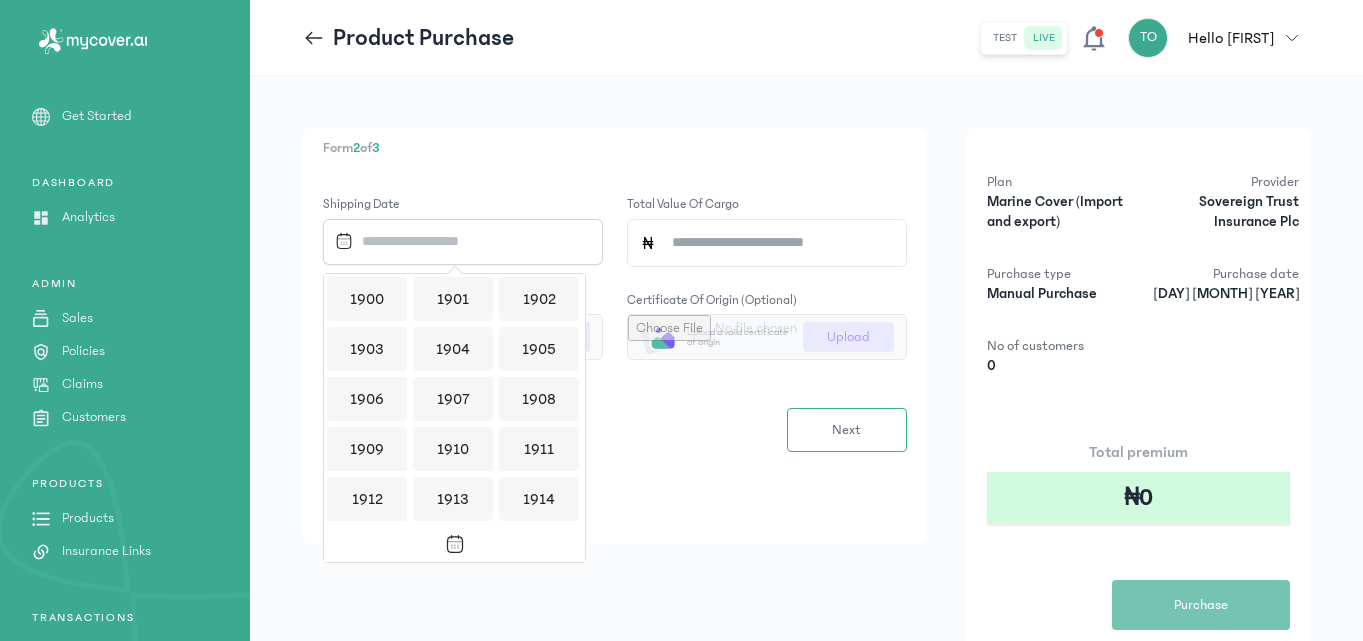 scroll, scrollTop: 1939, scrollLeft: 0, axis: vertical 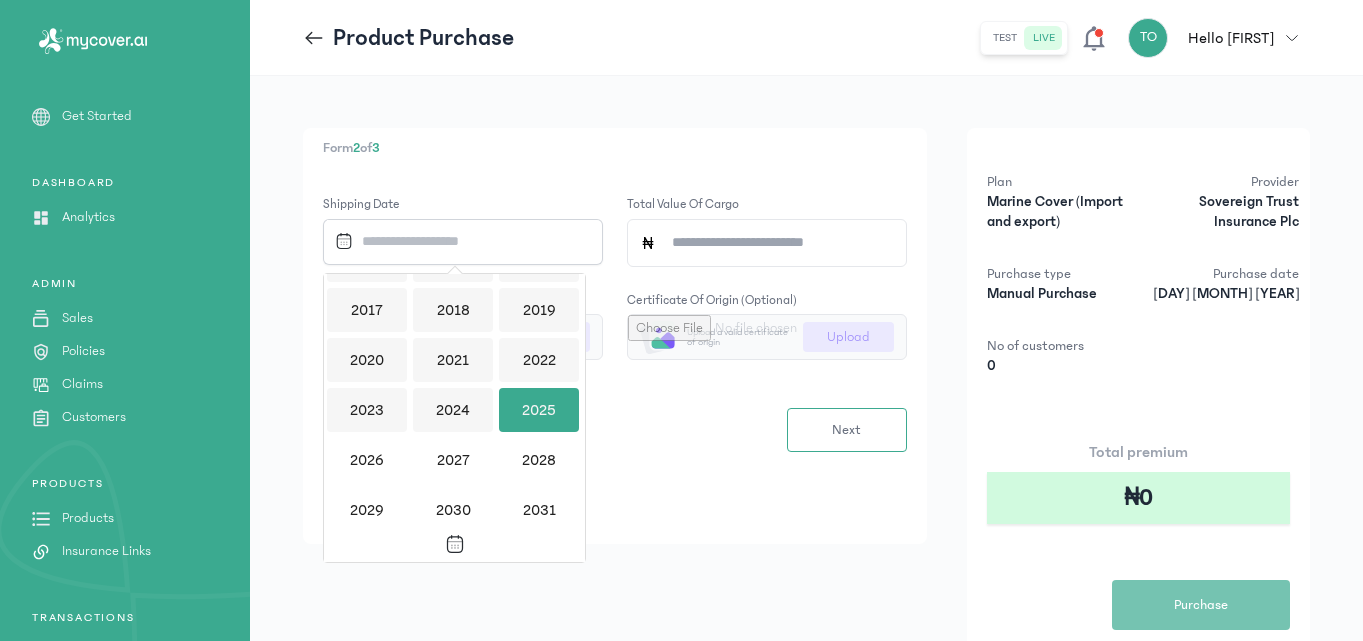 click on "2025" at bounding box center (539, 410) 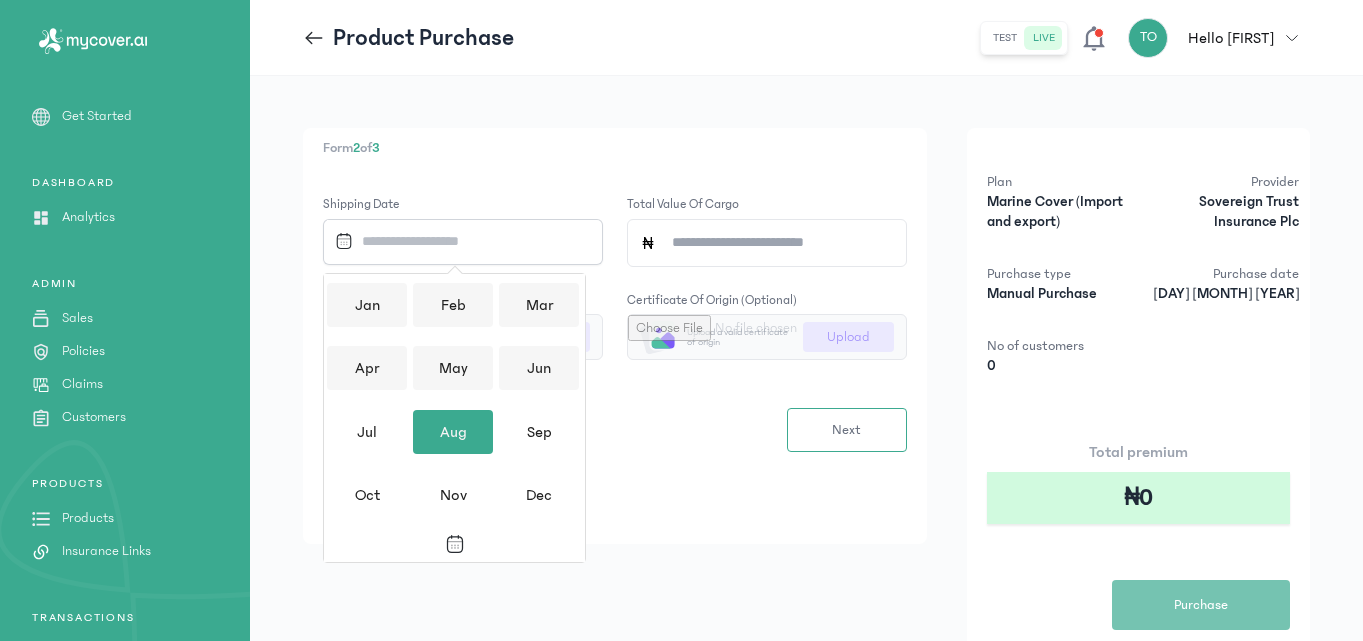 click on "Aug" at bounding box center (453, 432) 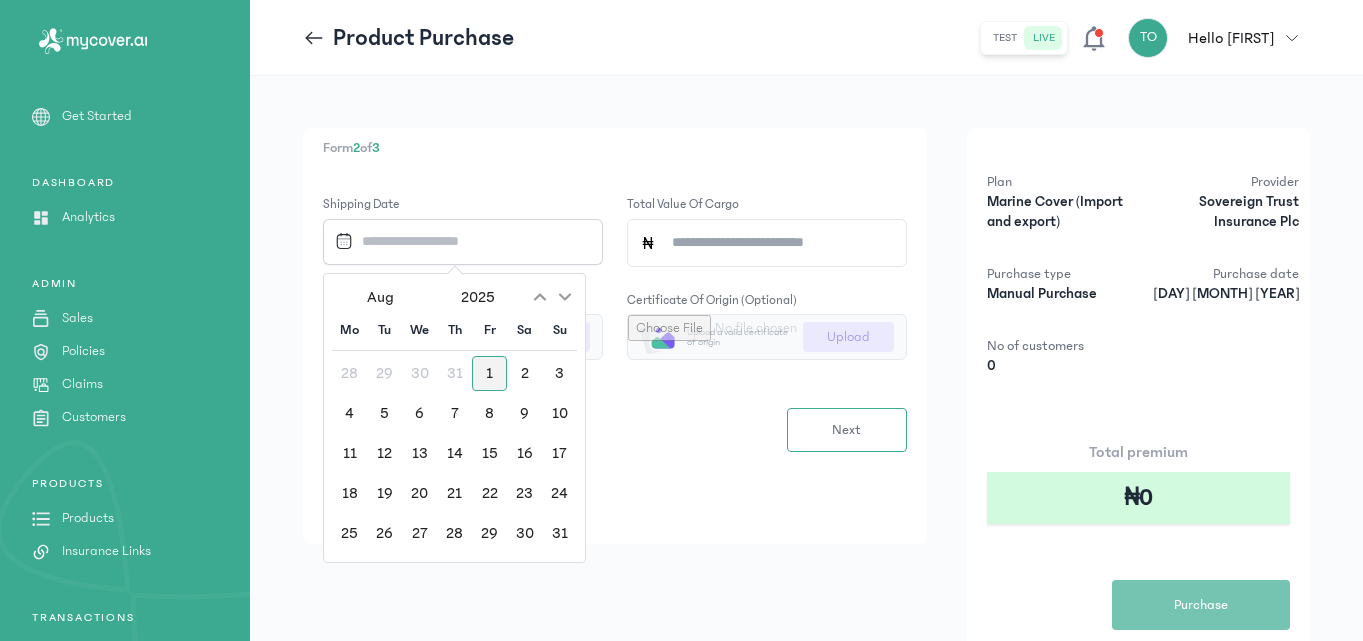 click on "1" at bounding box center (489, 373) 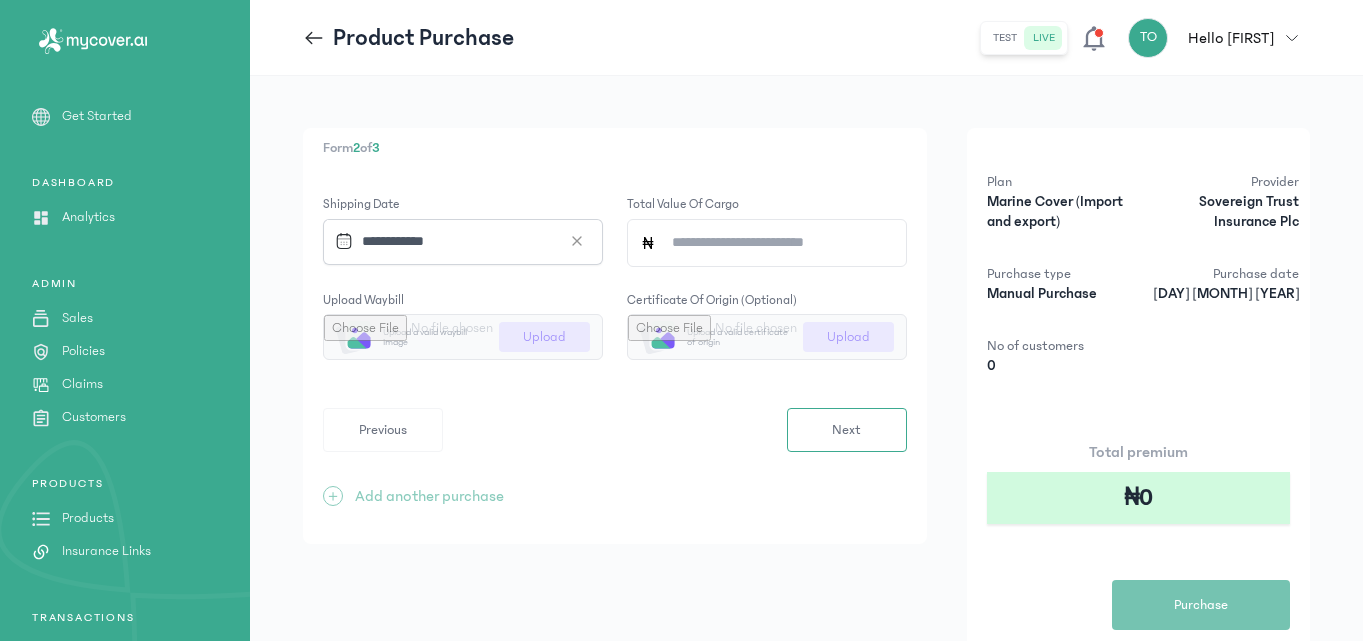click on "Total value of cargo" 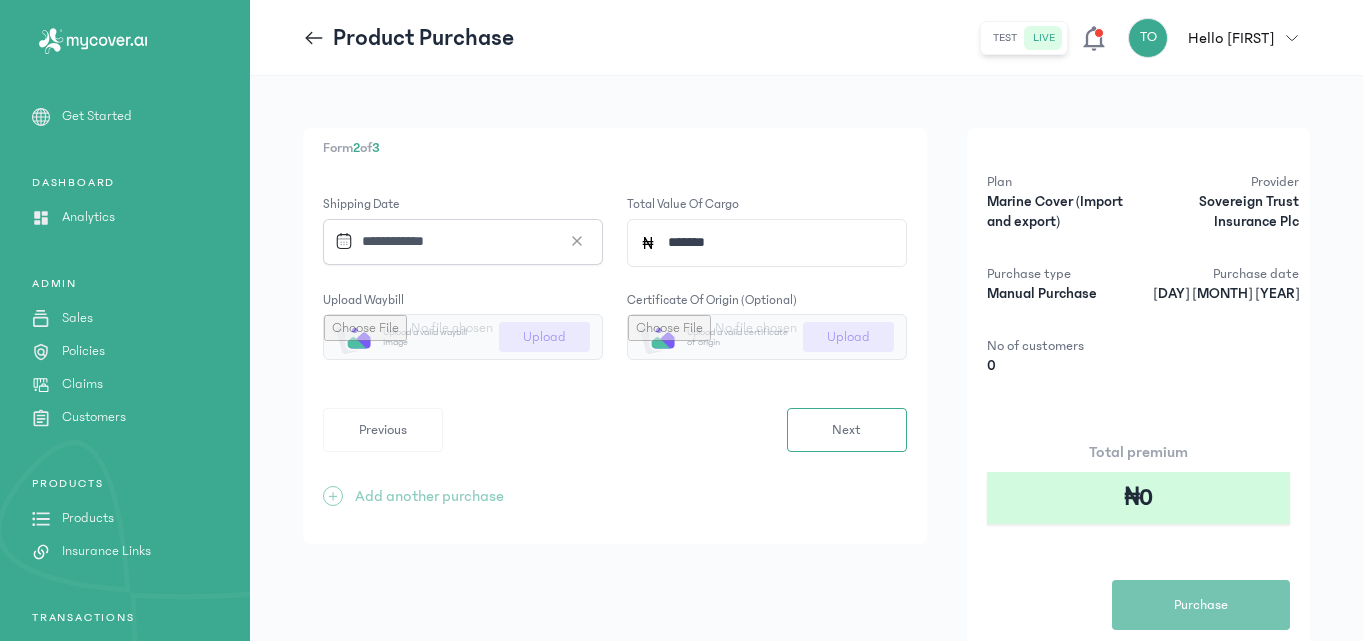 type on "*******" 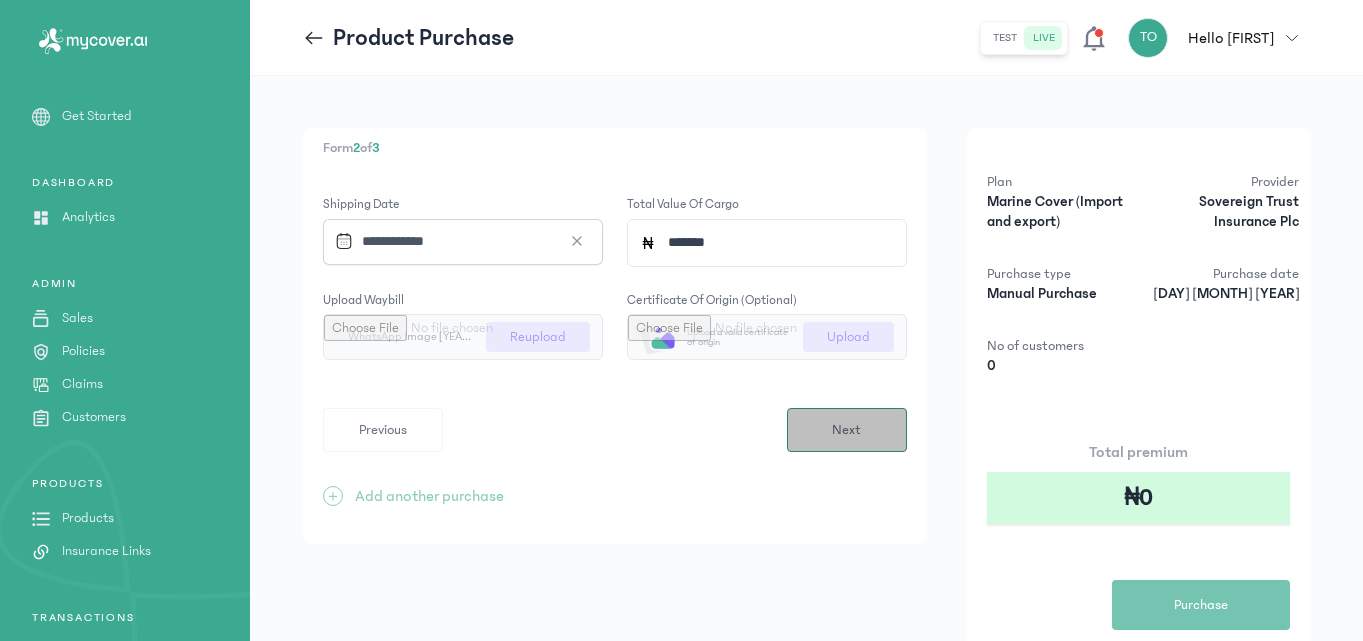 click on "Next" at bounding box center (846, 430) 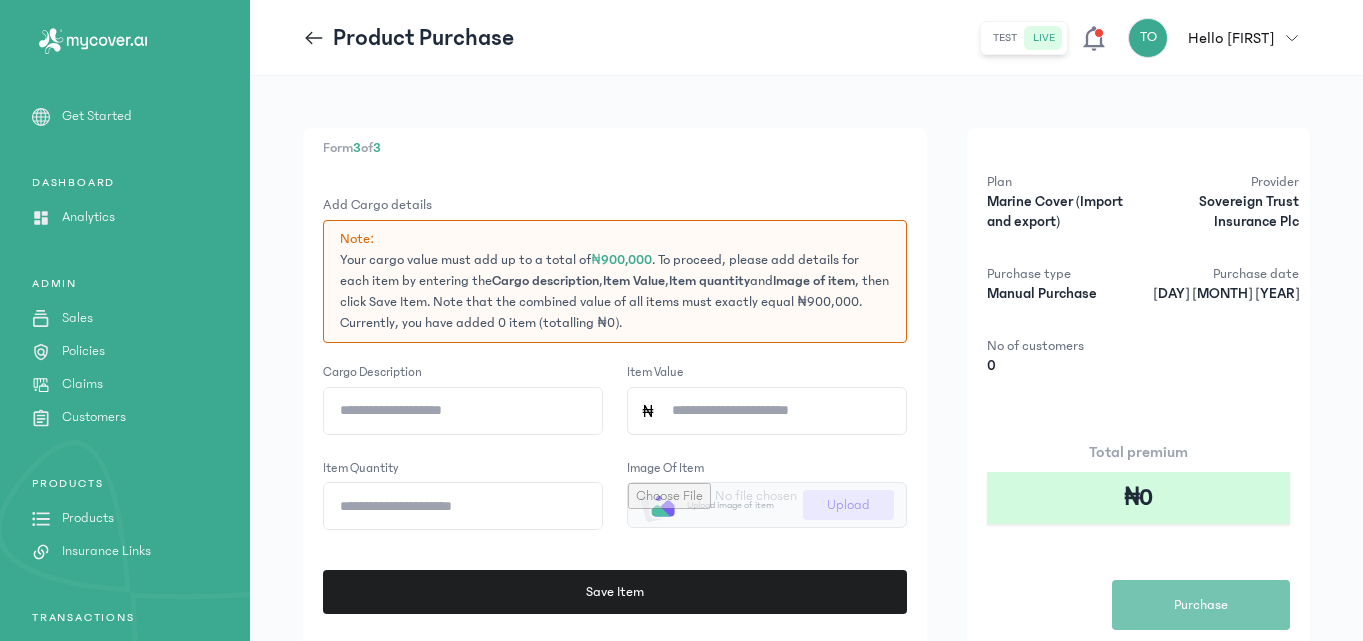 click on "Cargo description" 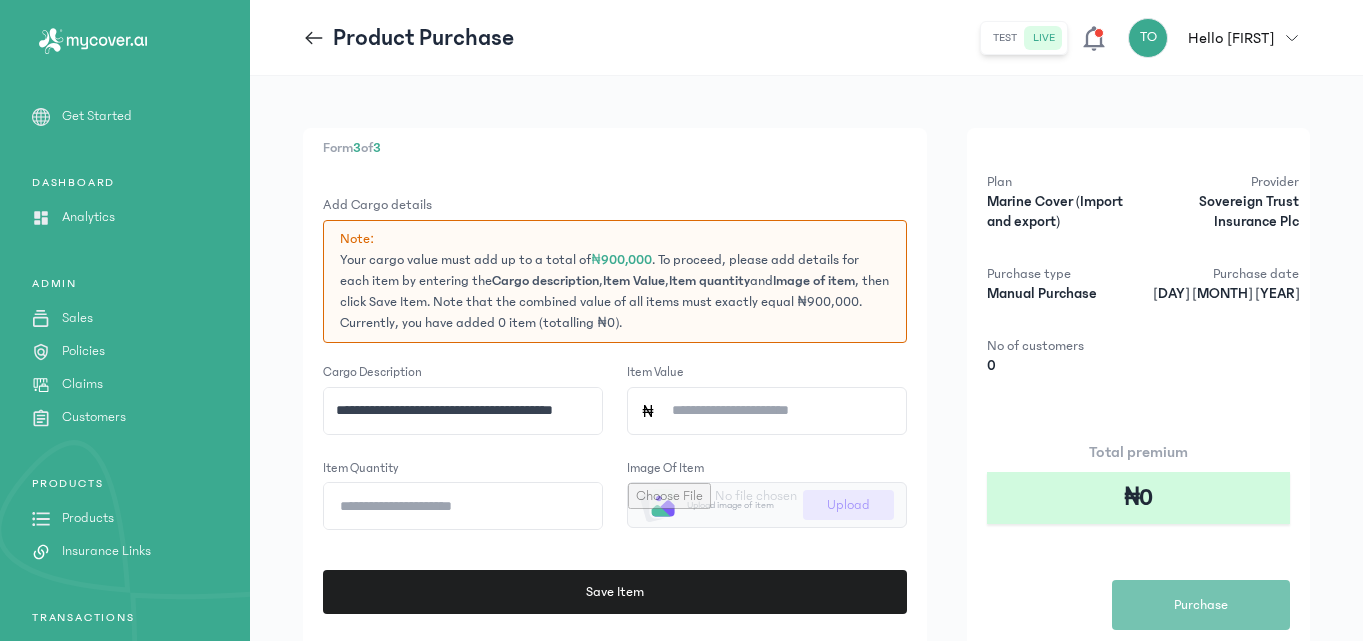 type on "**********" 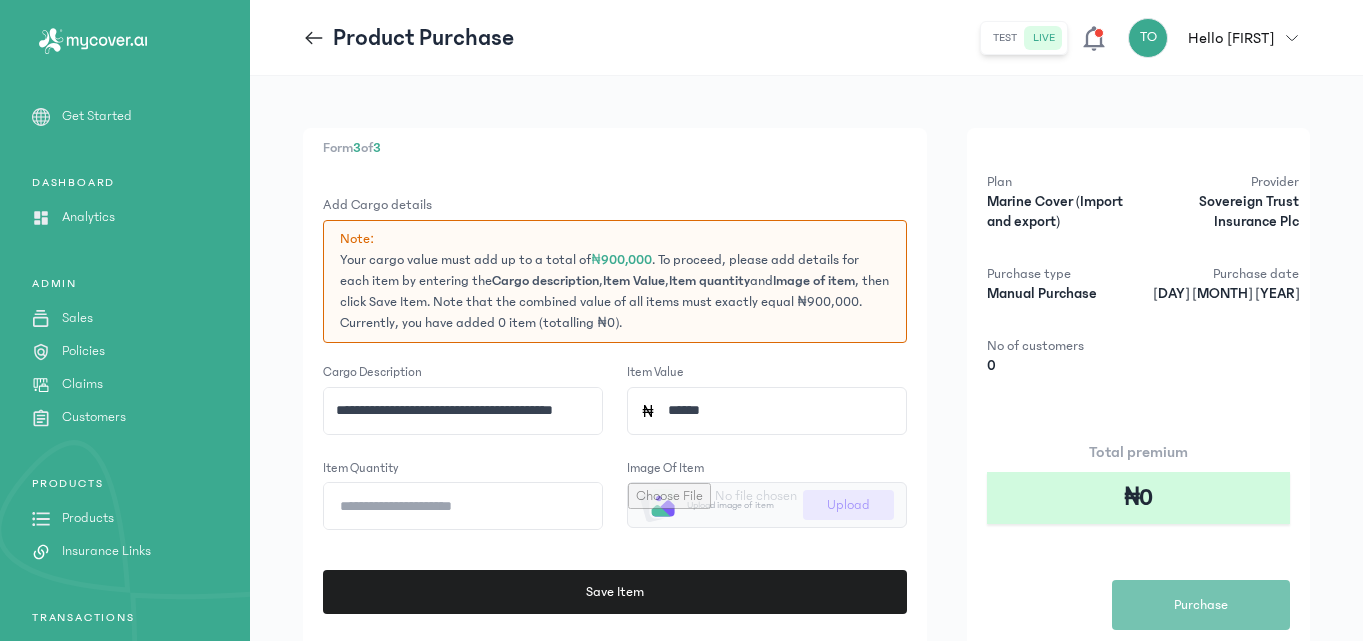 type on "*******" 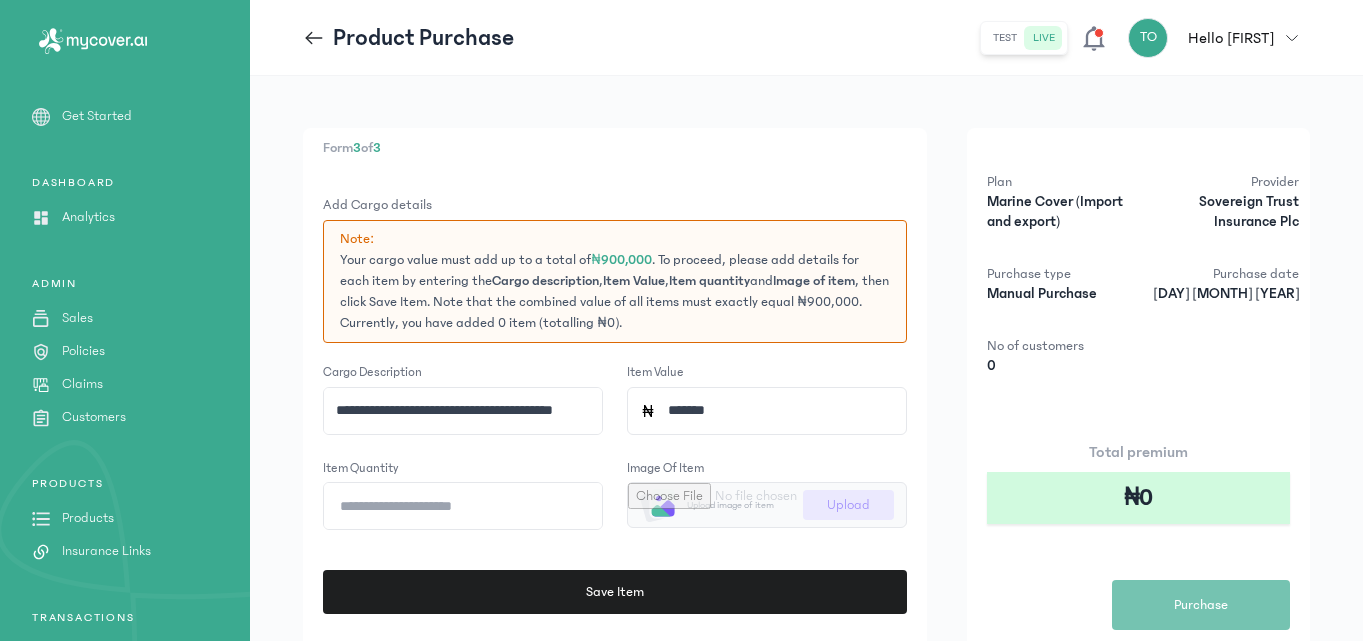 click on "Item quantity" 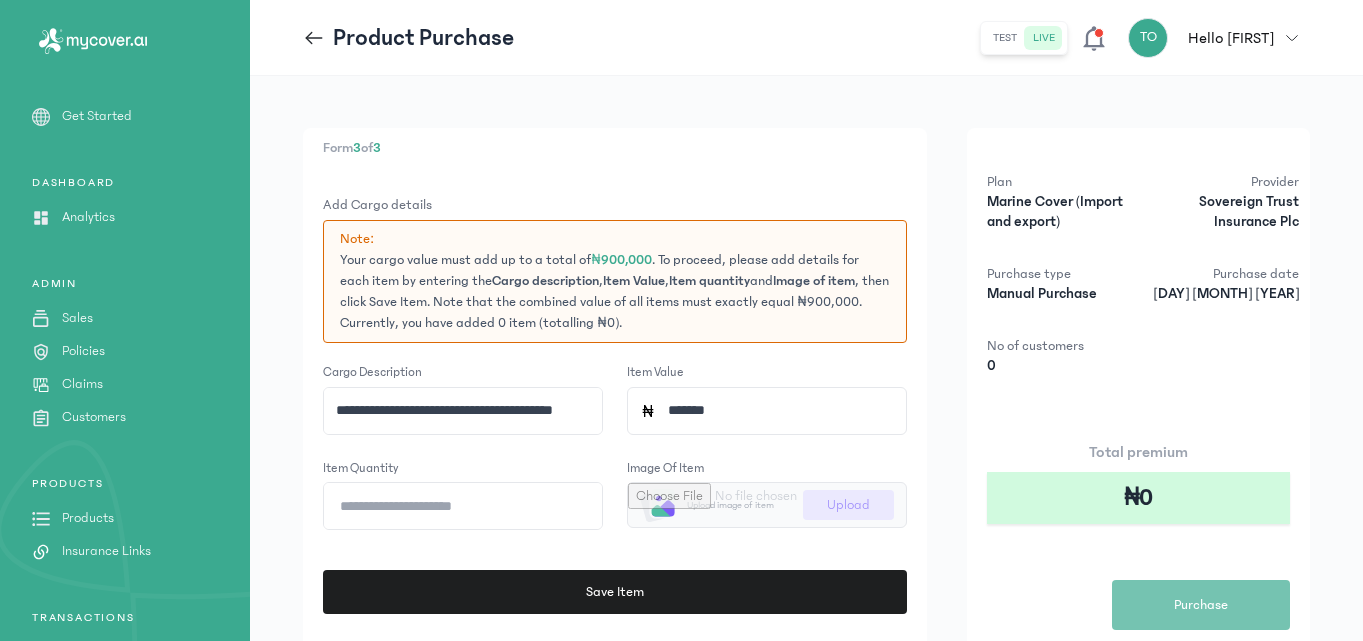 type on "*" 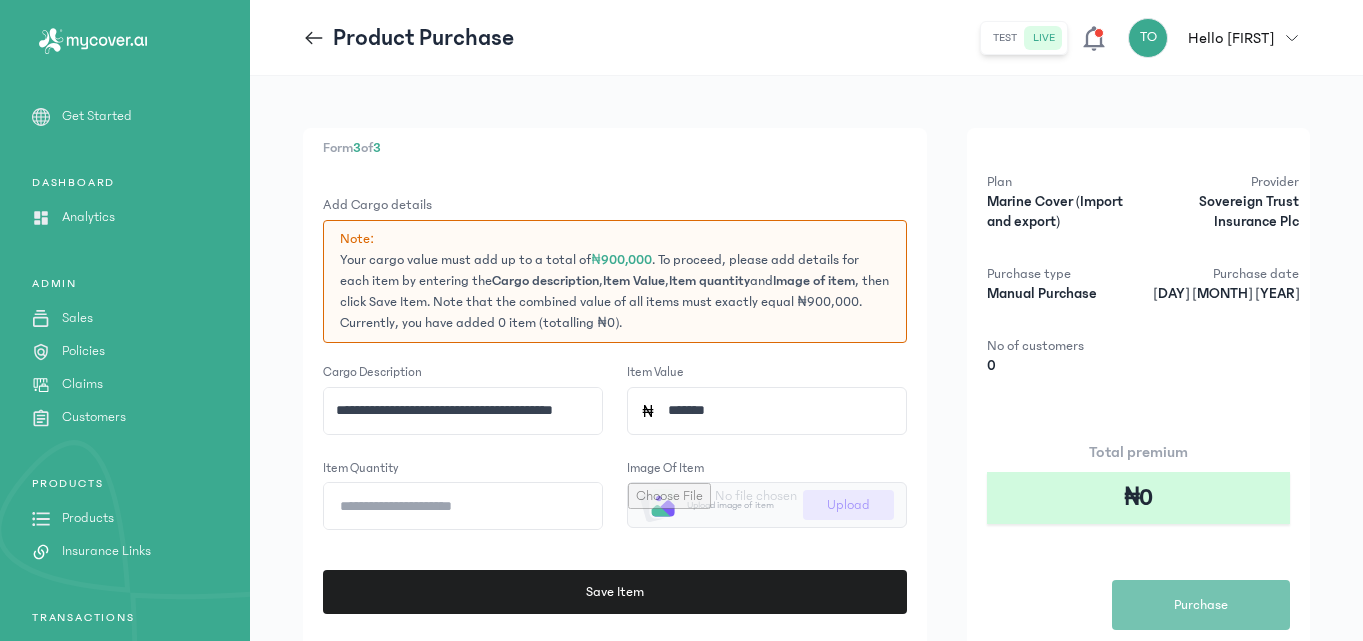 click at bounding box center (767, 505) 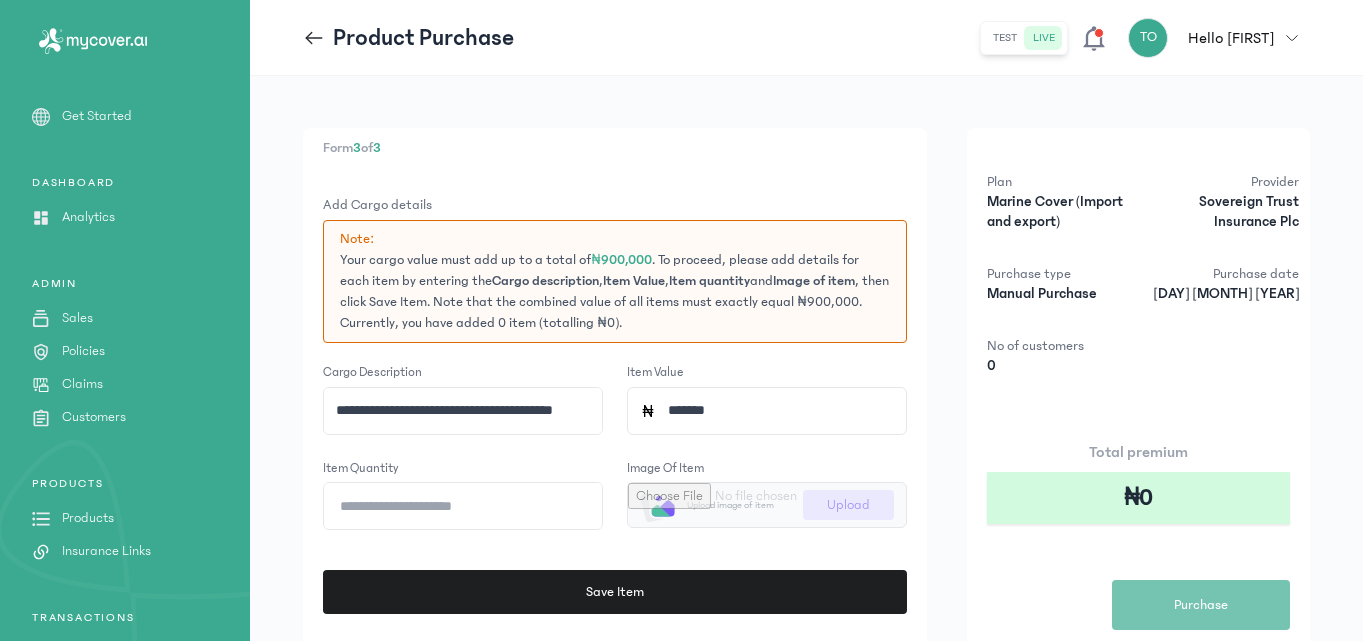 type on "**********" 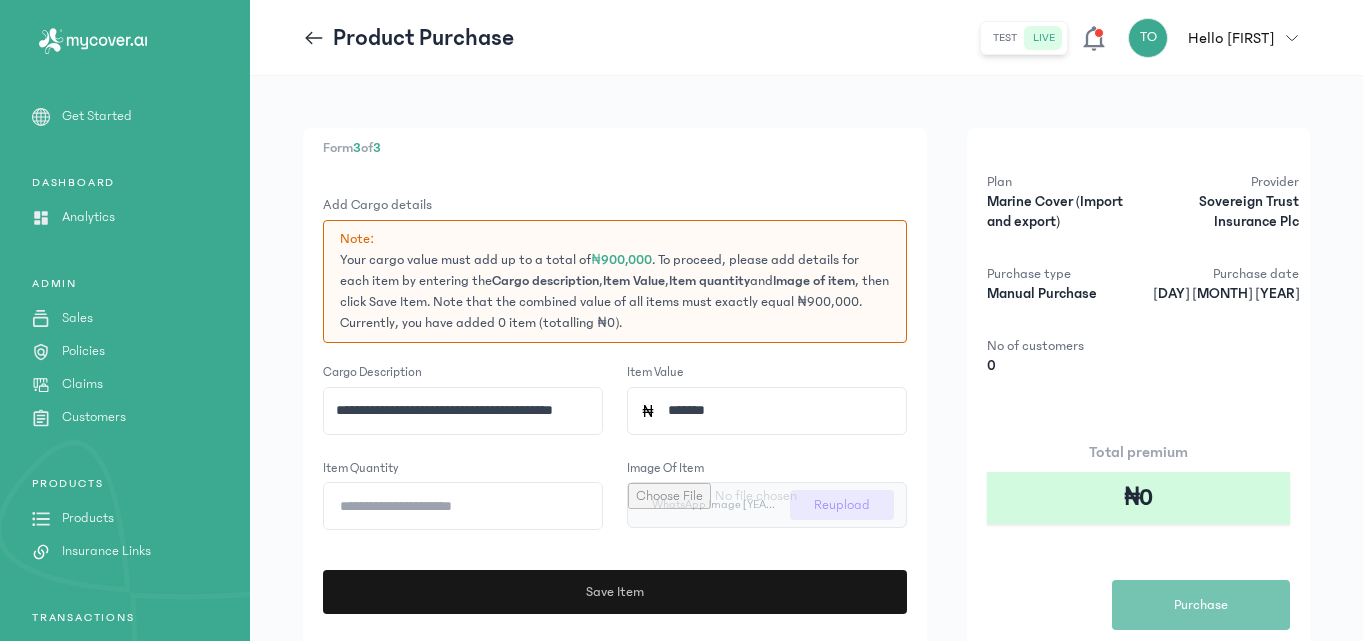 click on "Save Item" at bounding box center (615, 592) 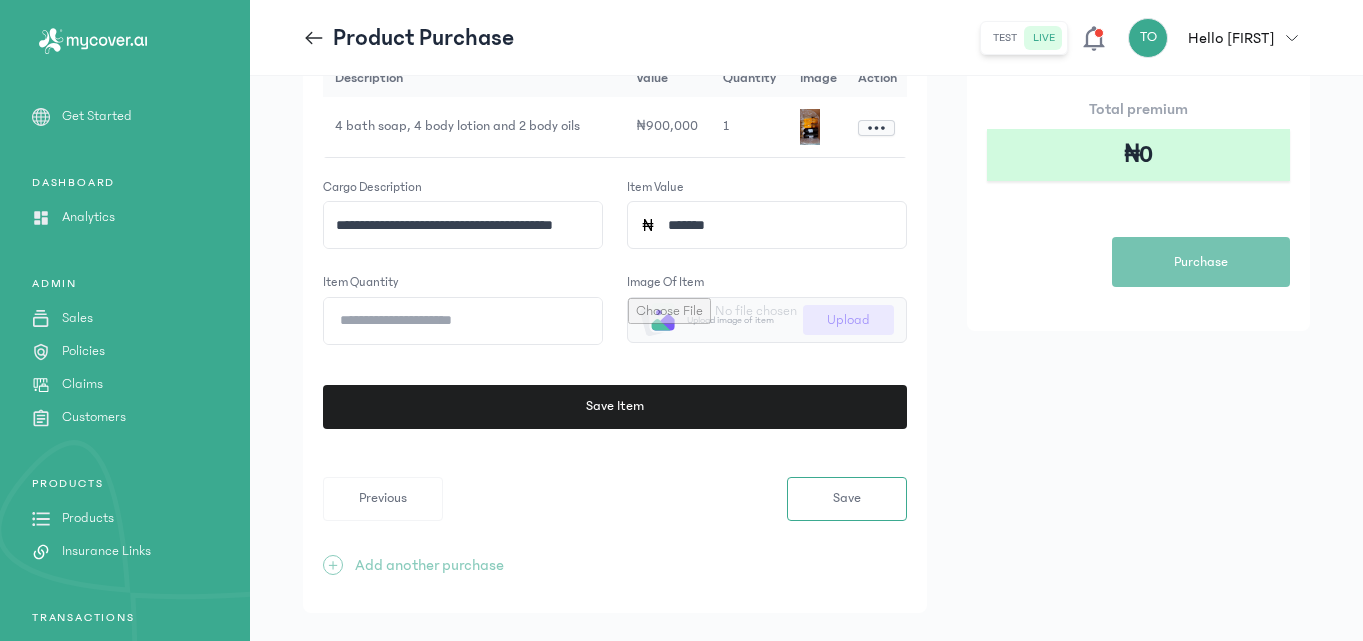 scroll, scrollTop: 349, scrollLeft: 0, axis: vertical 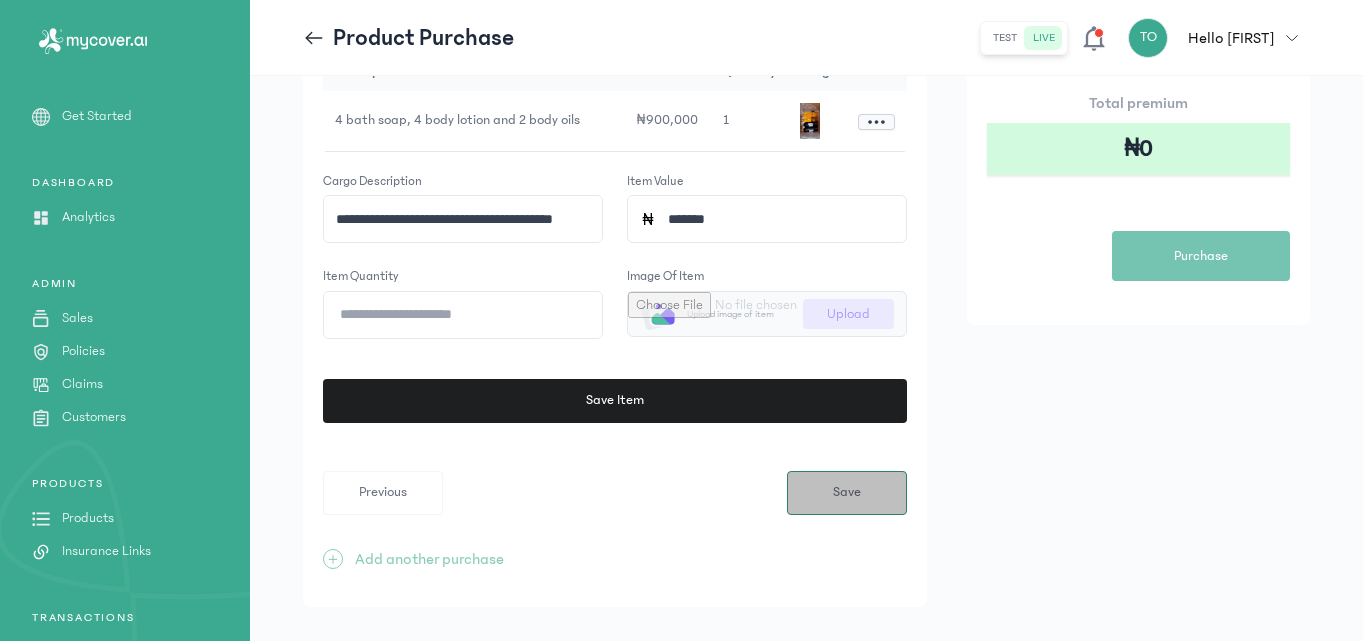 click on "Save" at bounding box center (847, 492) 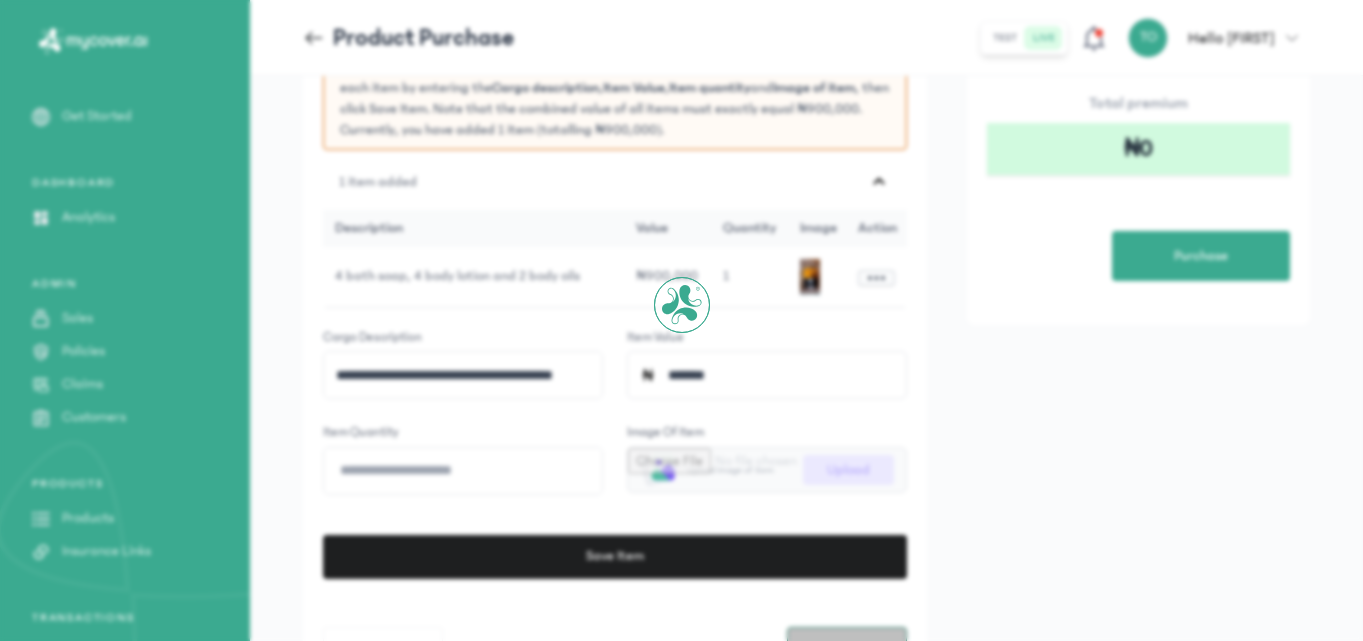 scroll, scrollTop: 0, scrollLeft: 0, axis: both 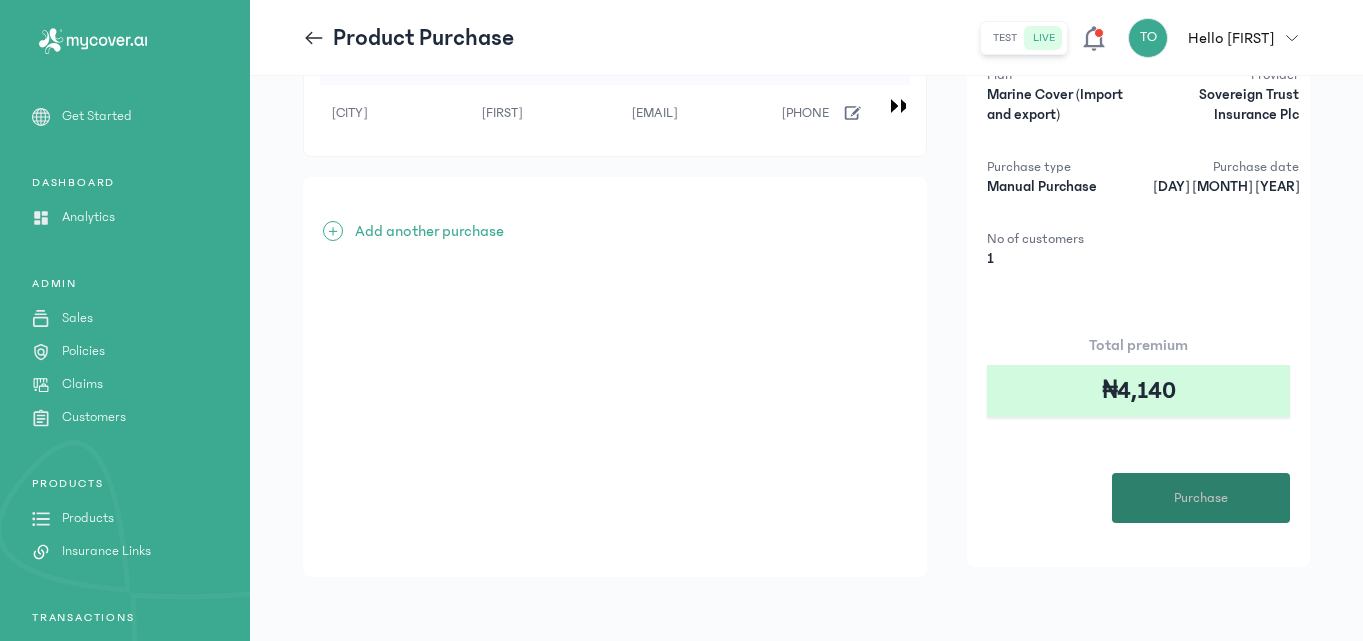 click on "Purchase" at bounding box center (1201, 498) 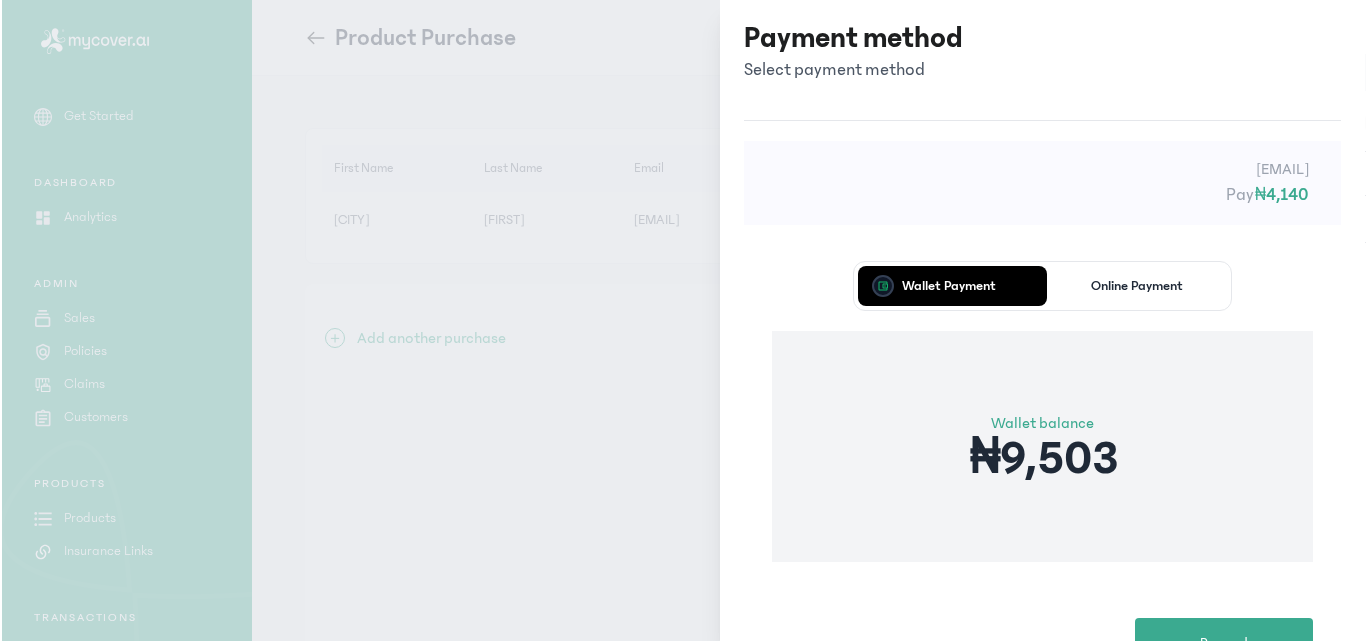 scroll, scrollTop: 0, scrollLeft: 0, axis: both 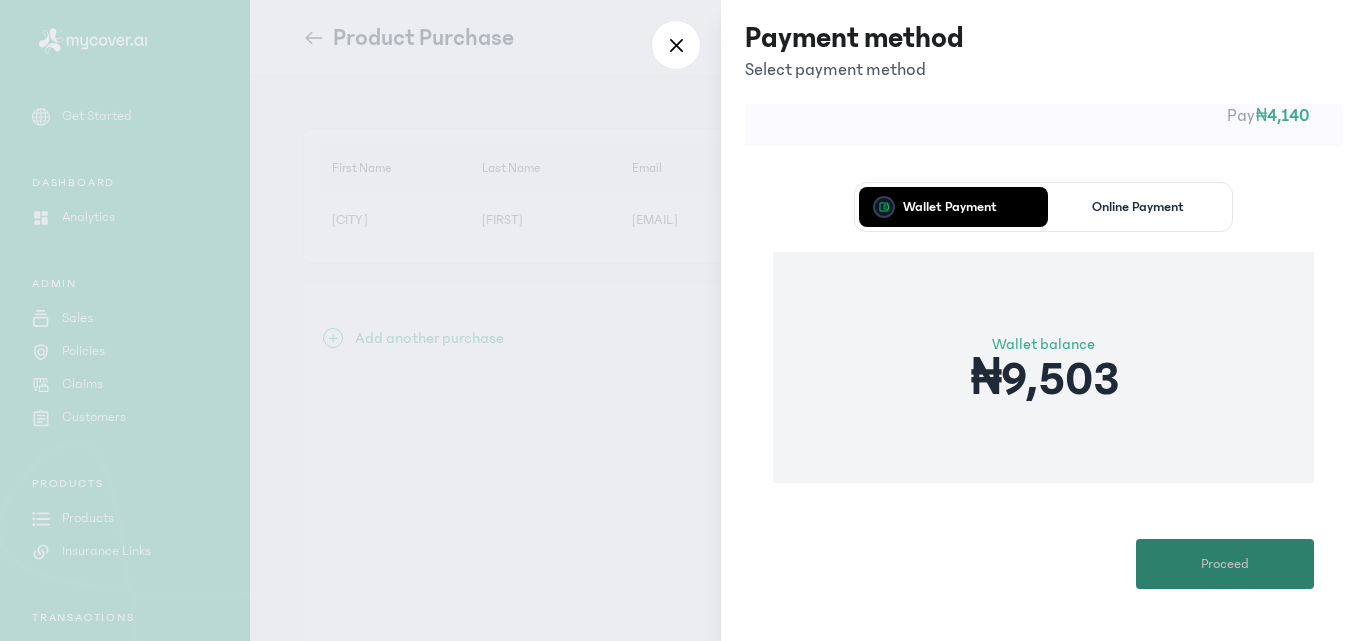 click on "Proceed" at bounding box center [1225, 564] 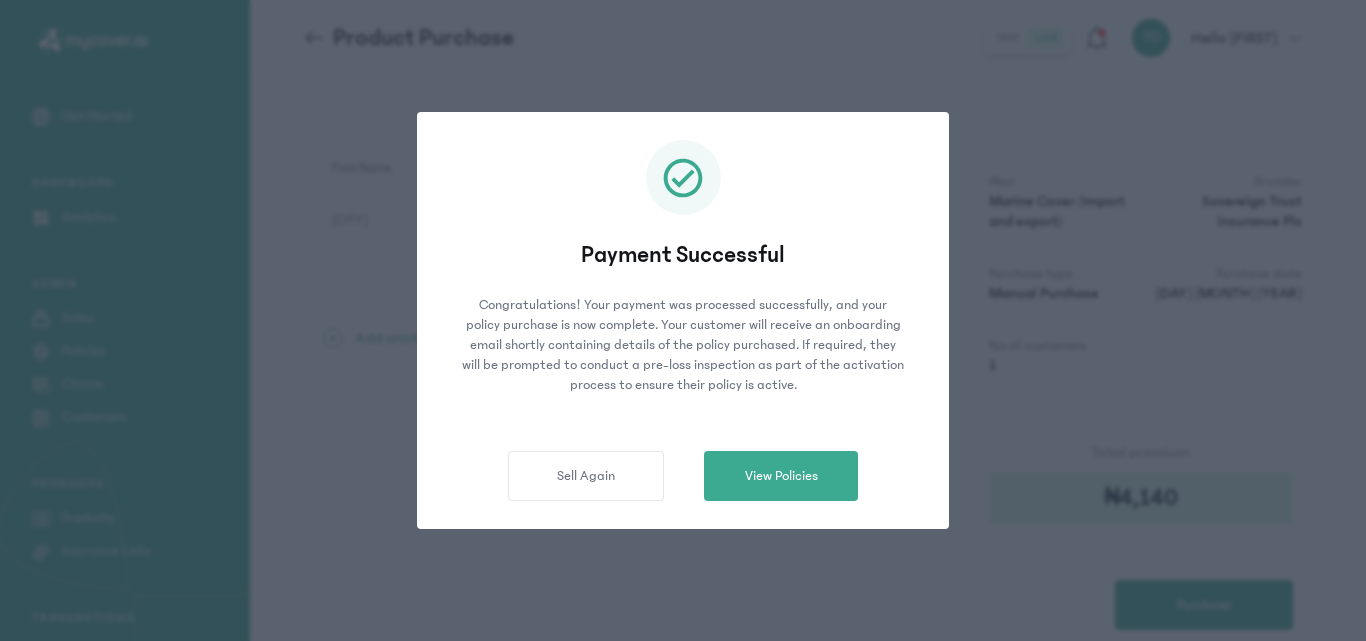click on "Payment Successful Congratulations! Your payment was processed successfully, and your policy purchase is now complete.
Your customer will receive an onboarding email shortly containing details of the policy purchased. If required, they will be prompted to conduct a pre-loss inspection as part of the activation process to ensure their policy is active.  Sell Again   View Policies" 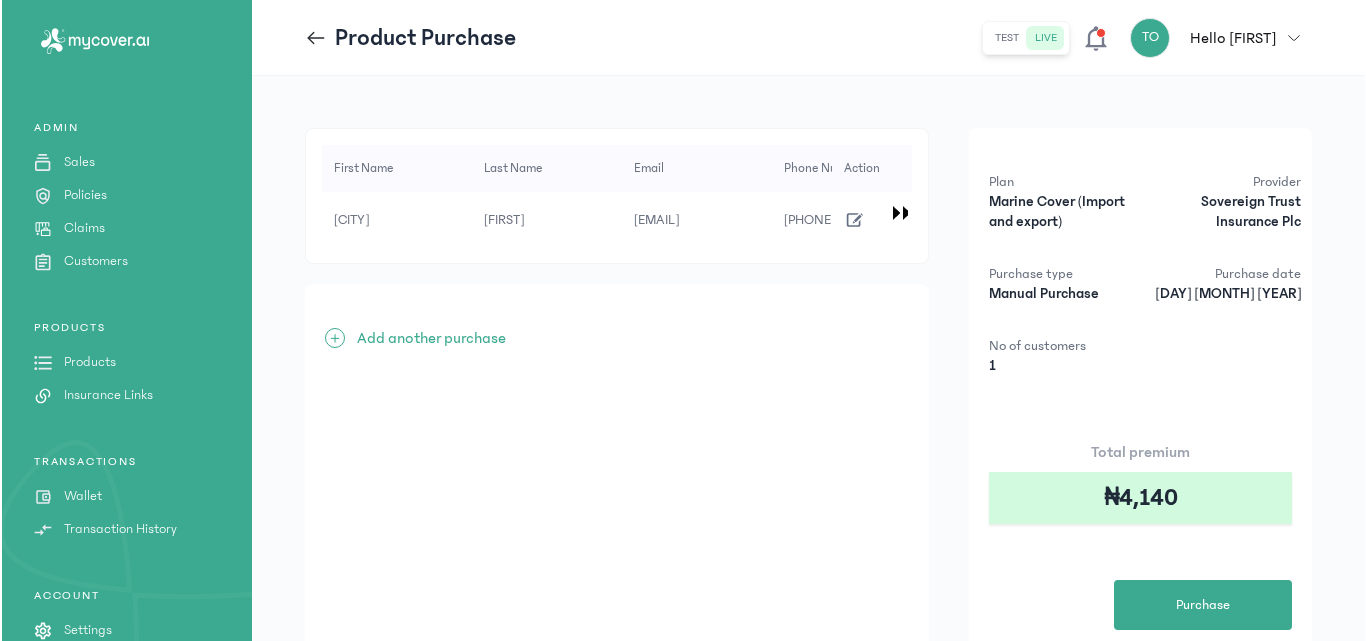 scroll, scrollTop: 217, scrollLeft: 0, axis: vertical 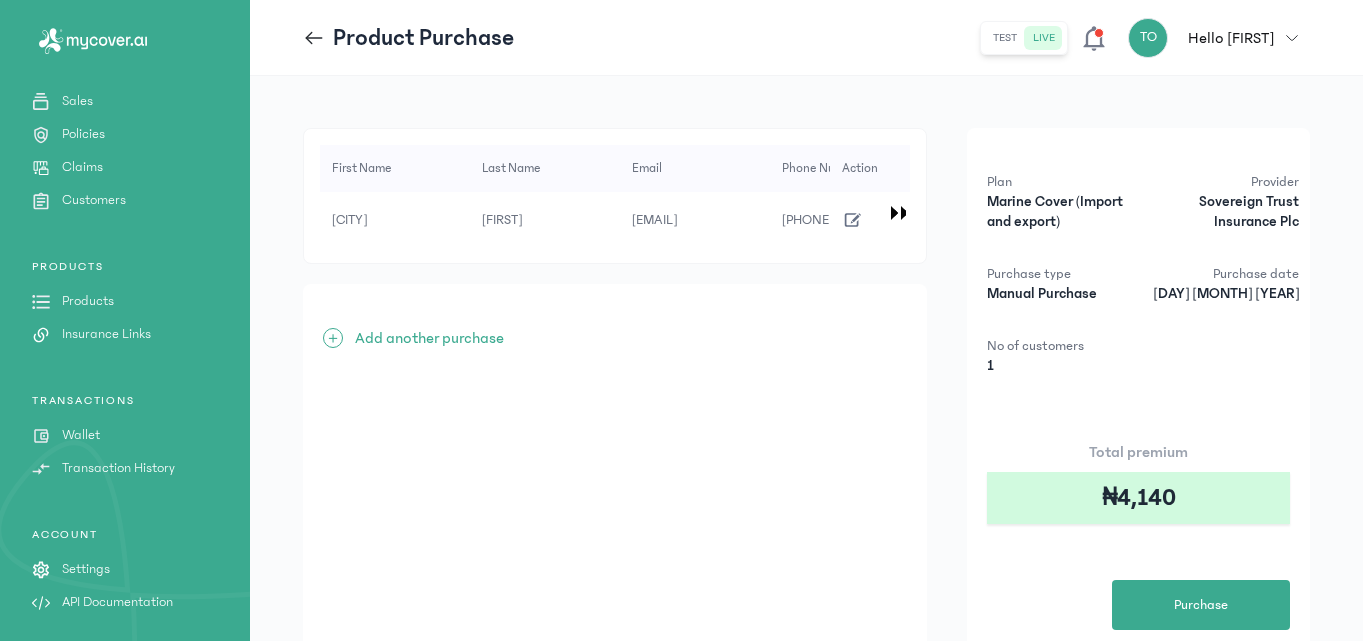 click on "Wallet" 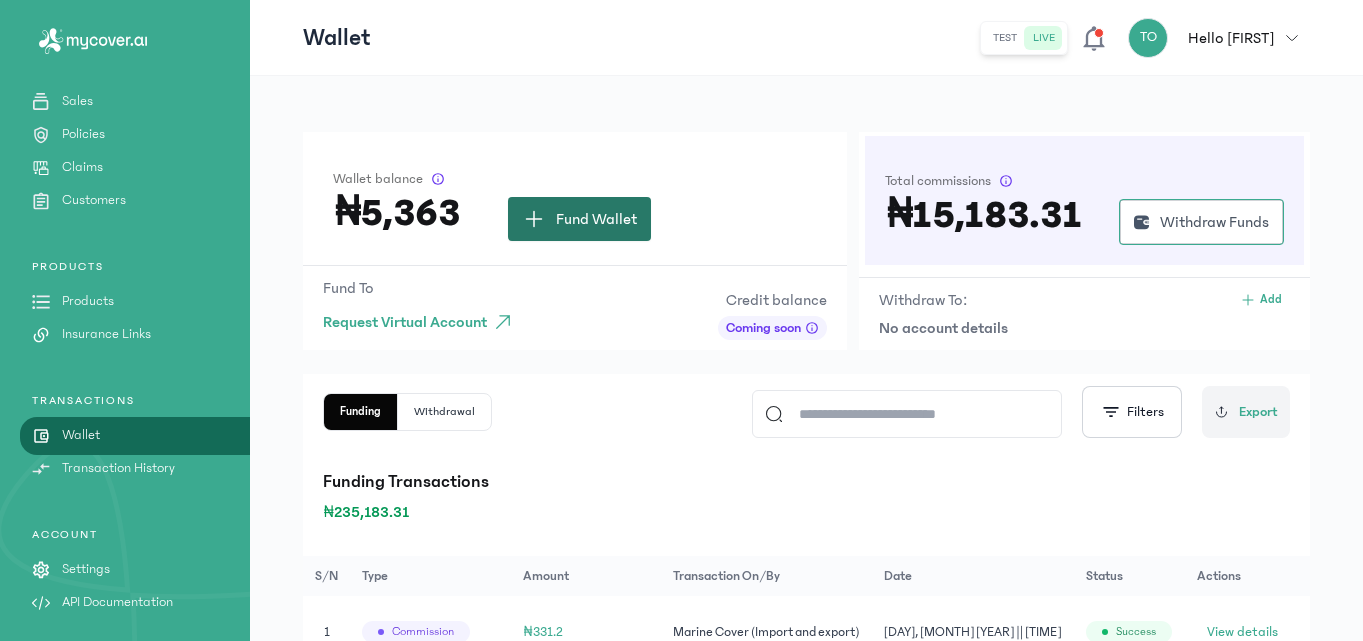 click 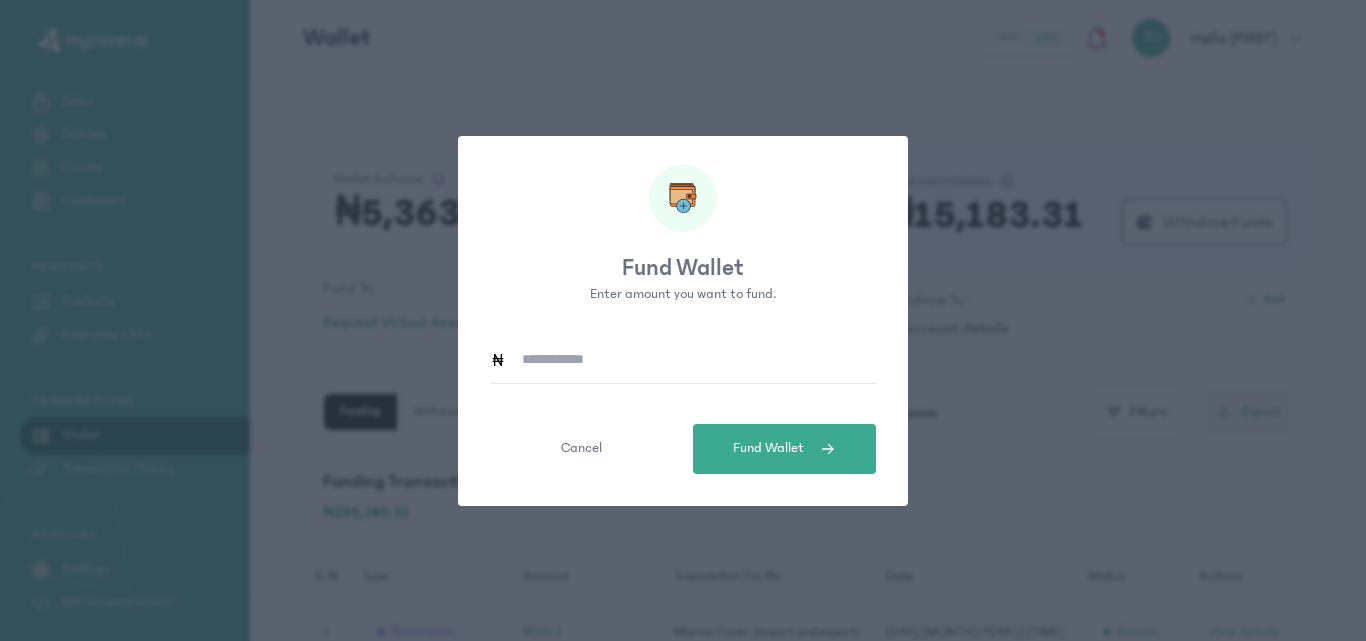 click 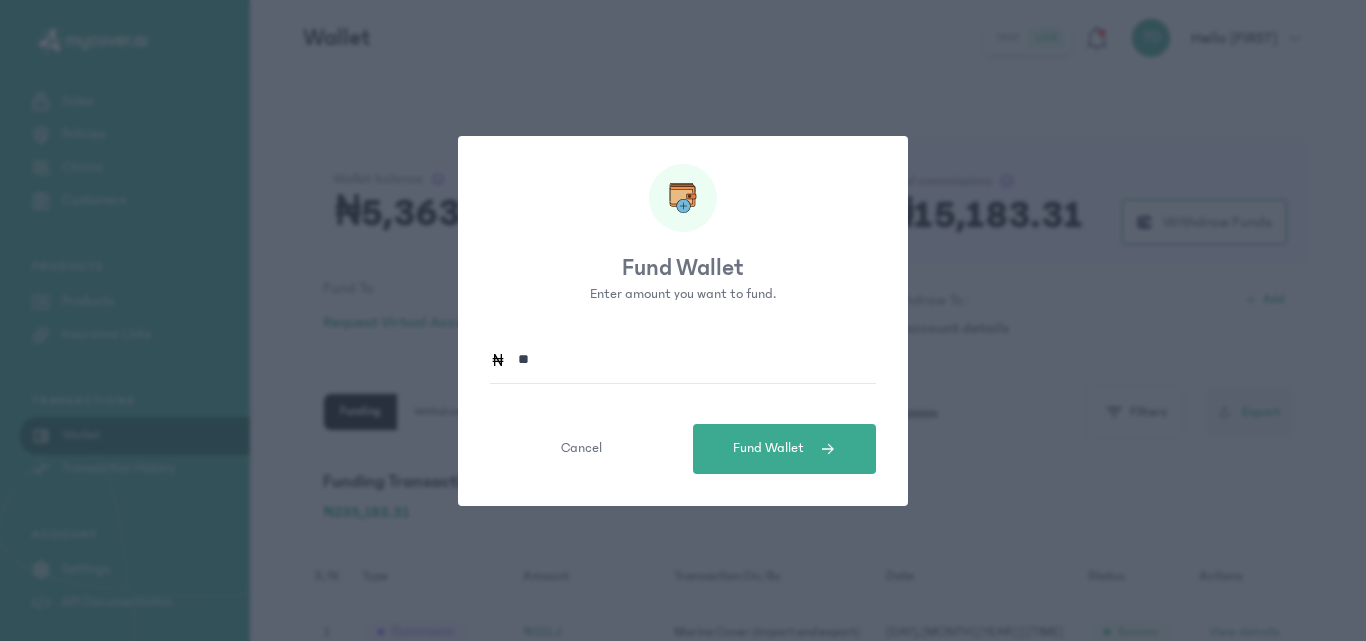 type on "*" 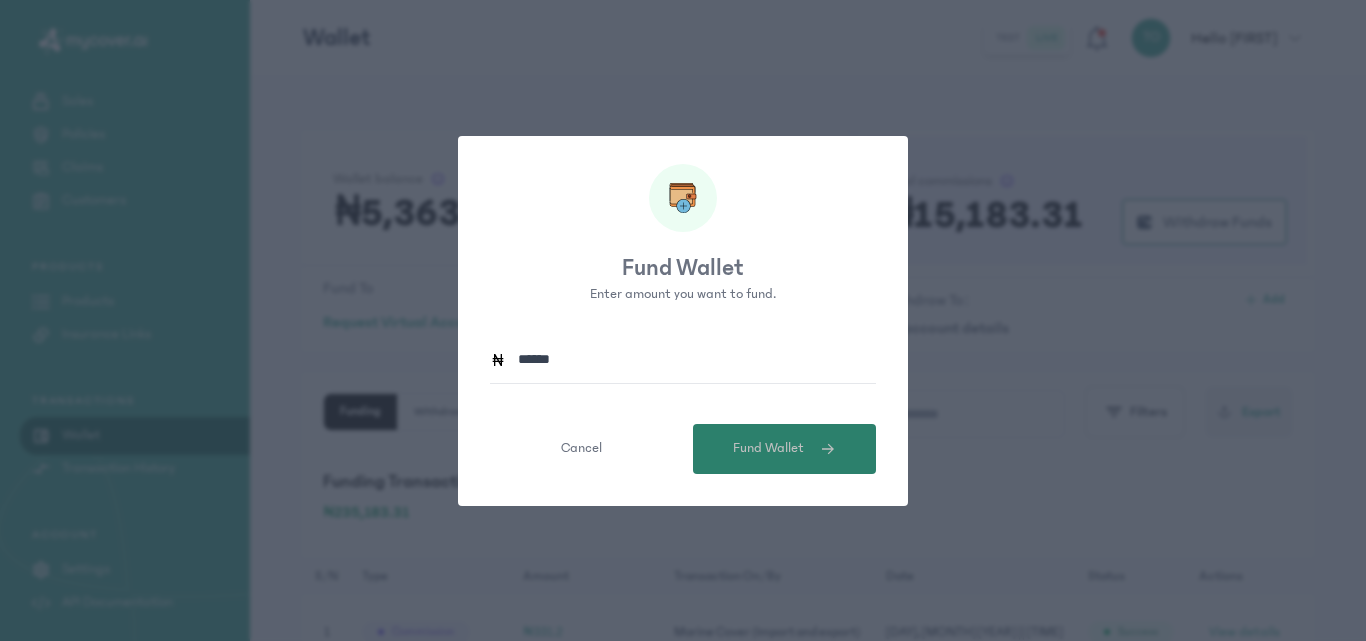 type on "******" 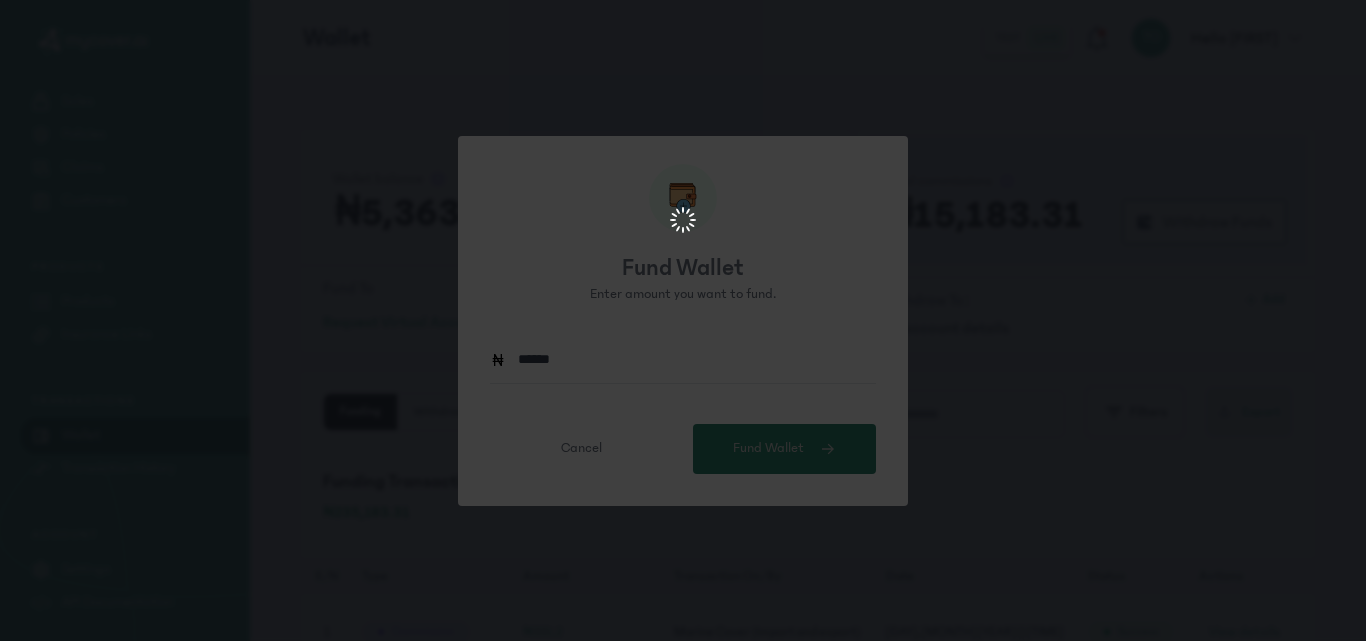 scroll, scrollTop: 0, scrollLeft: 0, axis: both 